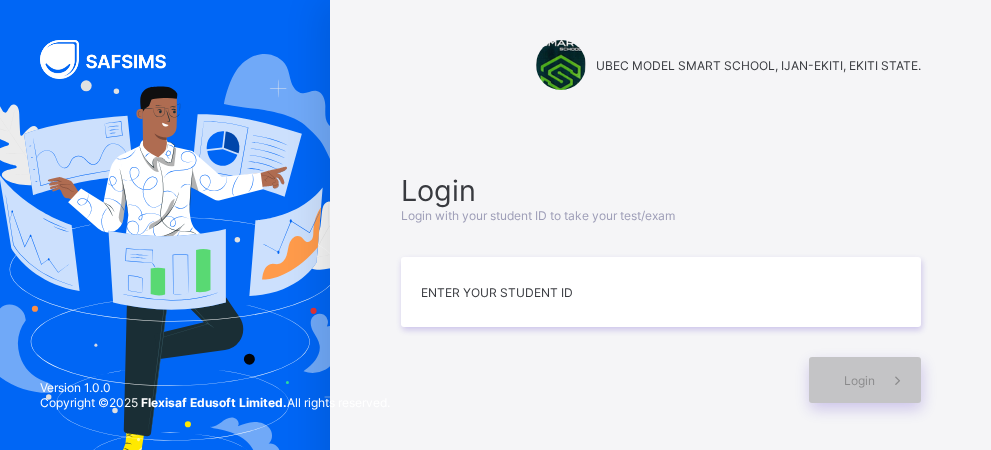 scroll, scrollTop: 0, scrollLeft: 0, axis: both 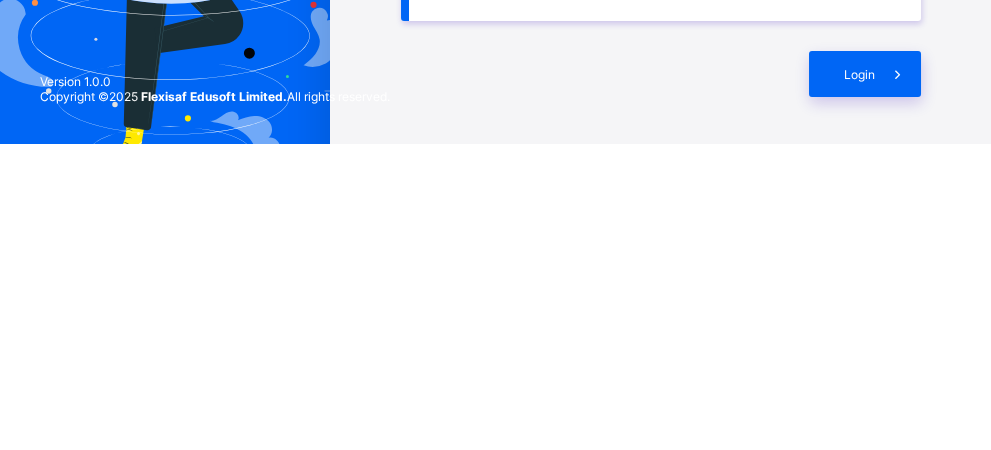 click at bounding box center [898, 380] 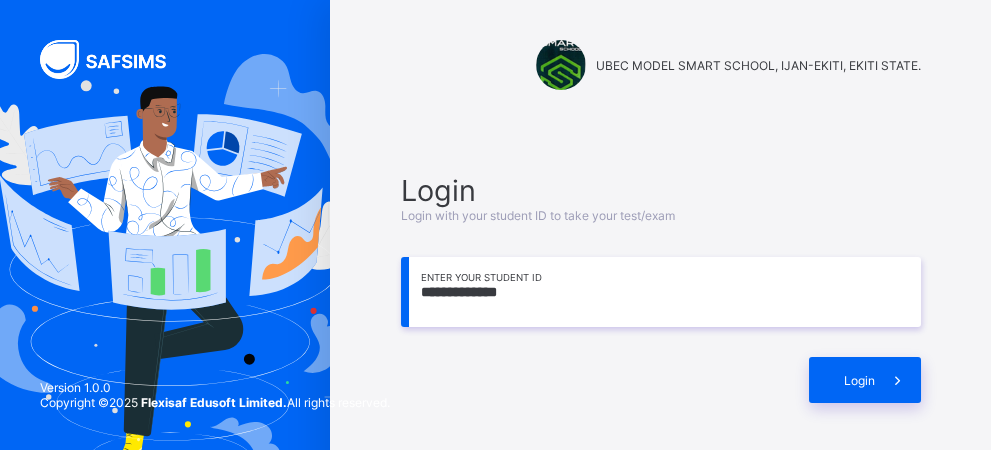 click on "**********" at bounding box center (661, 292) 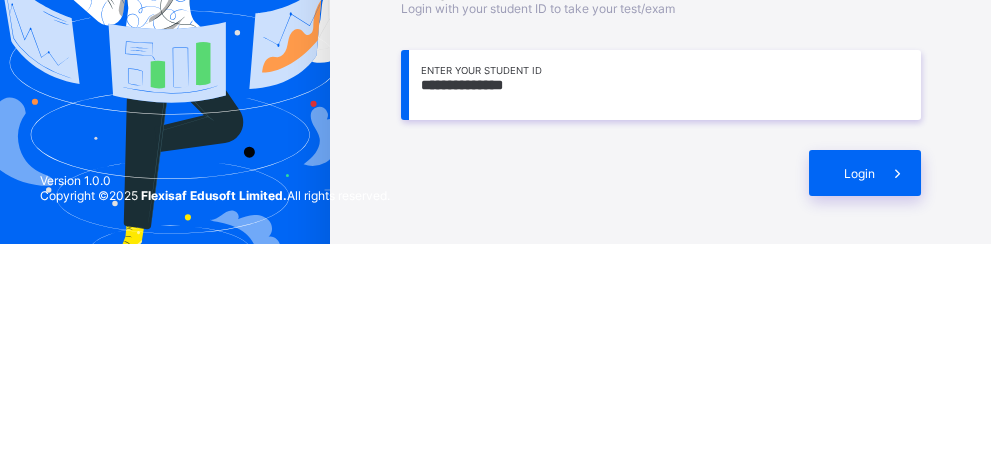 click on "**********" at bounding box center (661, 292) 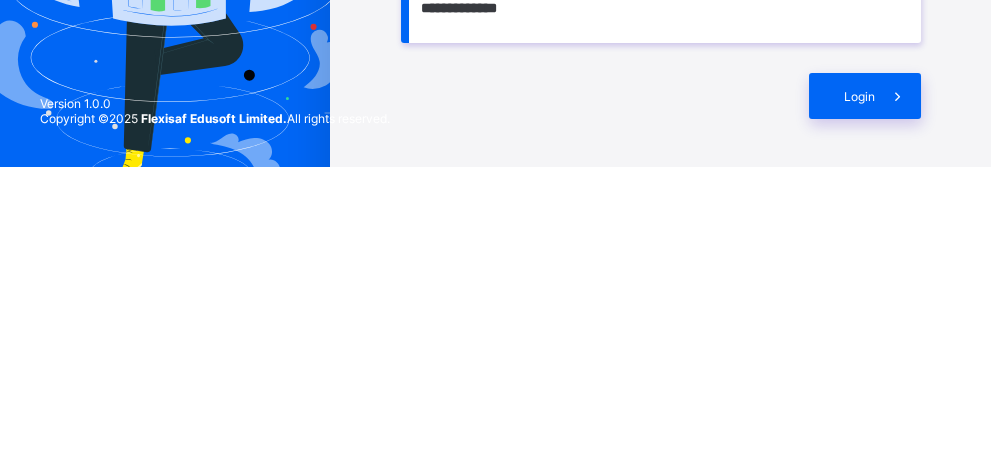 type on "**********" 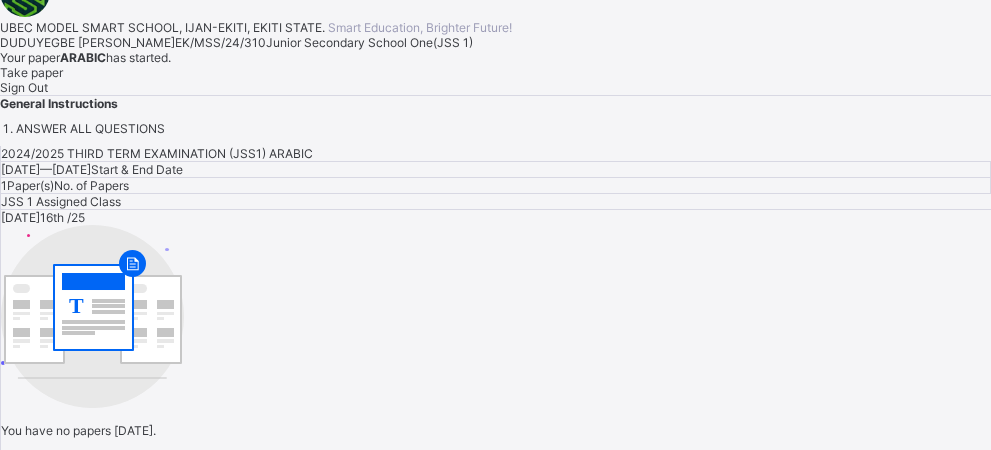 scroll, scrollTop: 407, scrollLeft: 0, axis: vertical 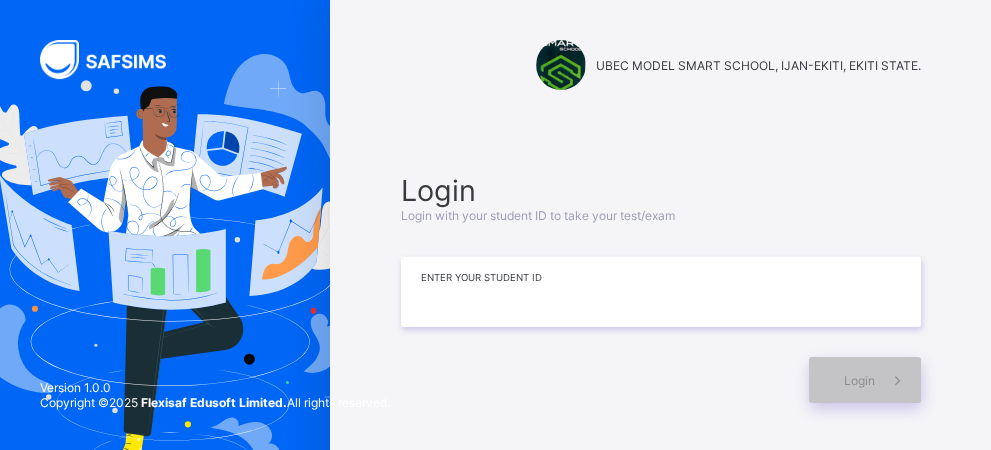 click at bounding box center (661, 292) 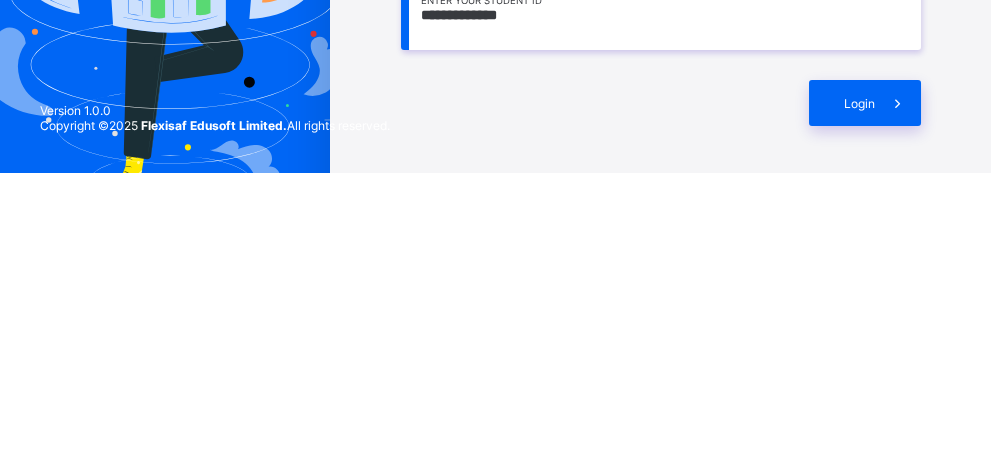 type on "**********" 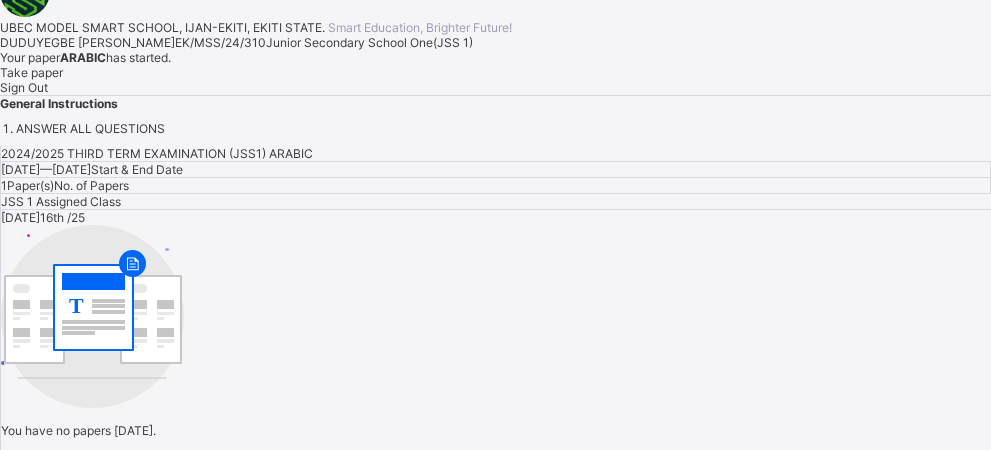 scroll, scrollTop: 608, scrollLeft: 0, axis: vertical 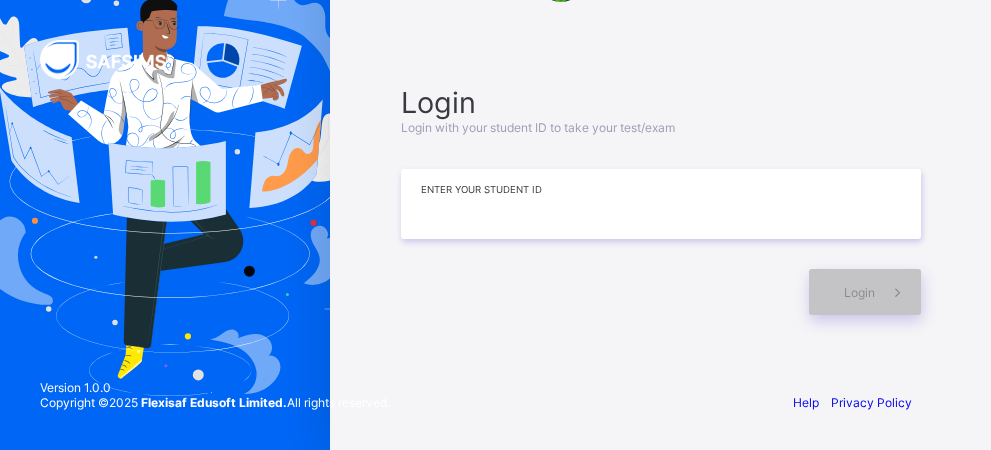 click at bounding box center [661, 204] 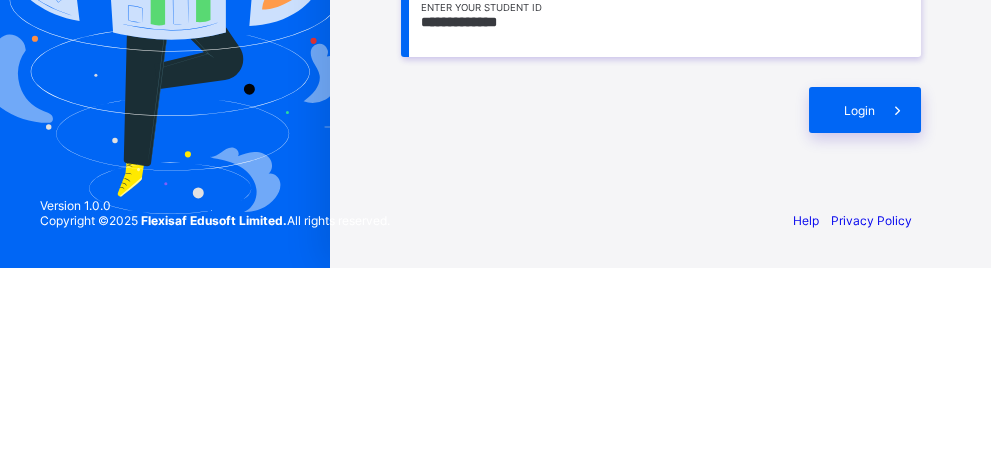 scroll, scrollTop: 96, scrollLeft: 0, axis: vertical 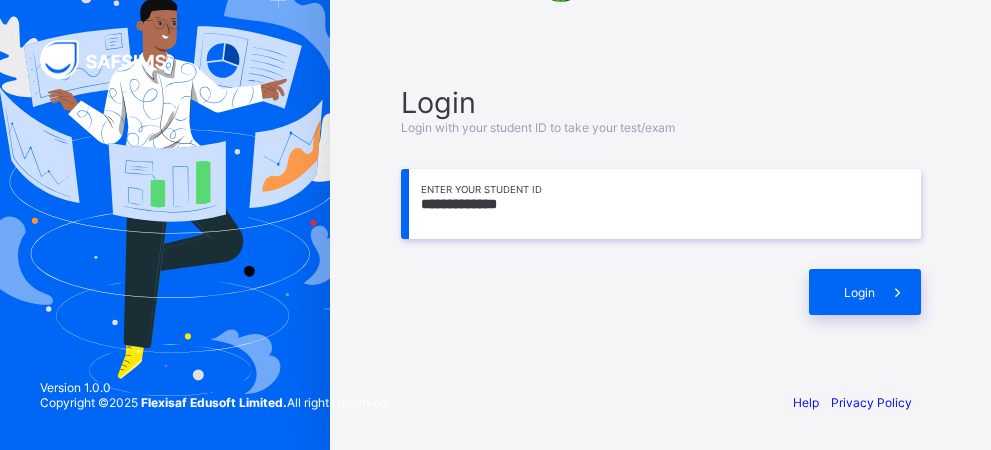type on "**********" 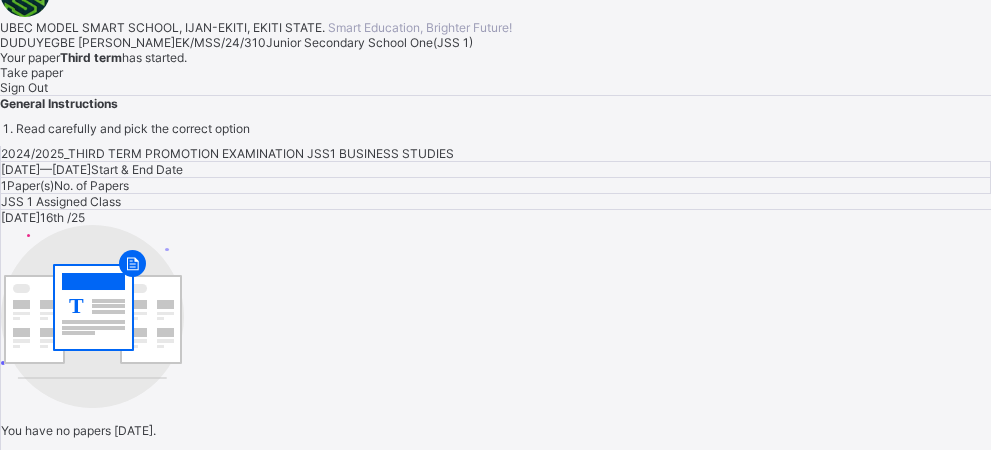 scroll, scrollTop: 294, scrollLeft: 0, axis: vertical 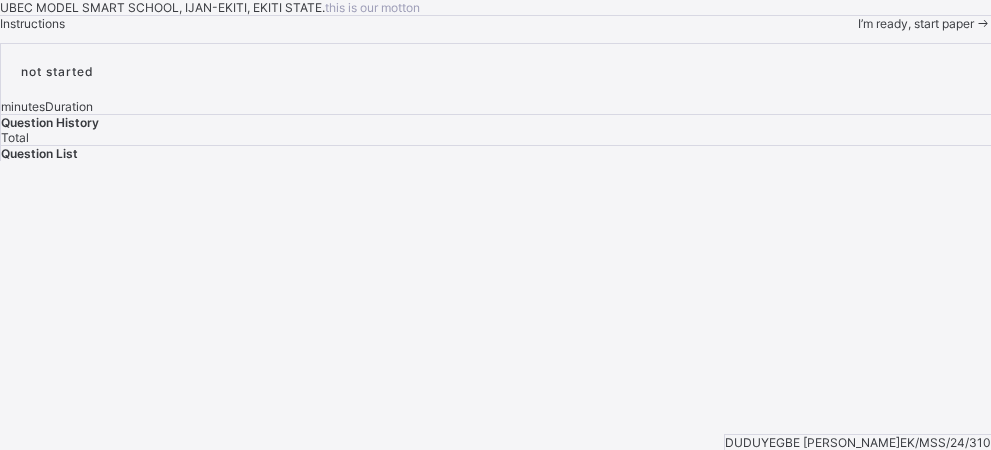 click on "I’m ready, start paper" at bounding box center (924, 23) 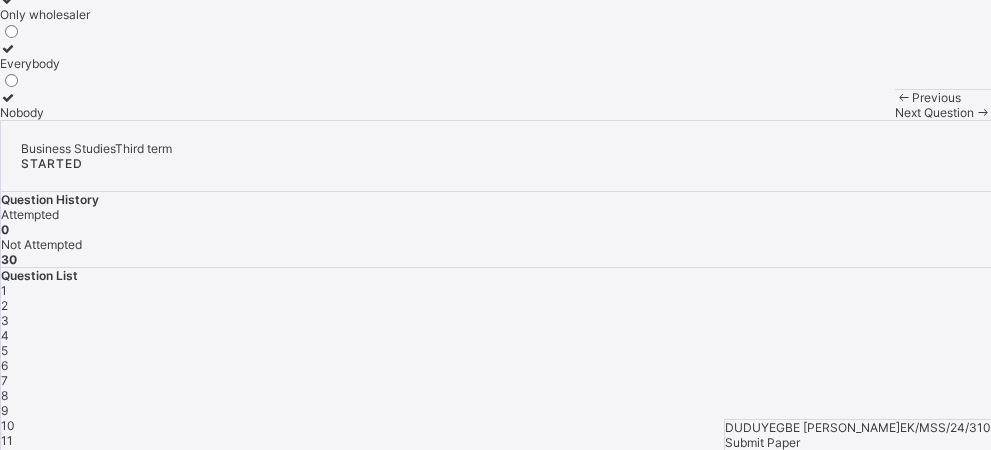 scroll, scrollTop: 166, scrollLeft: 0, axis: vertical 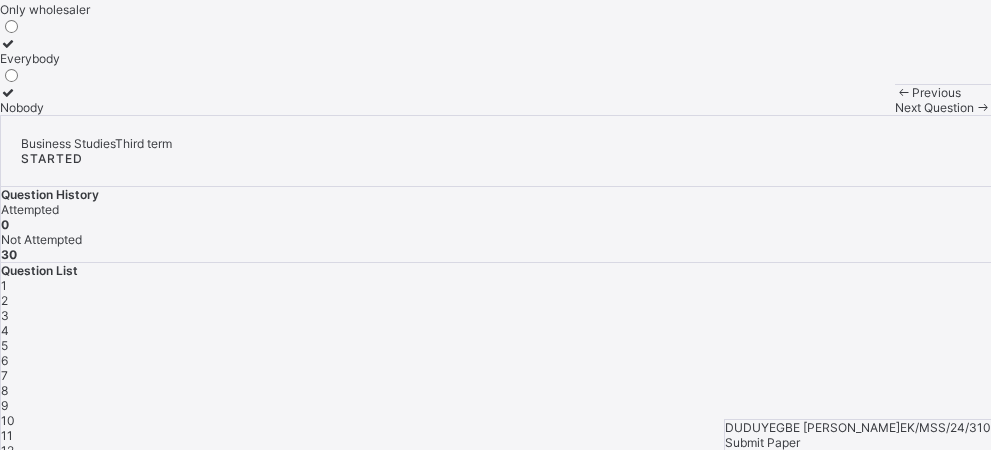 click on "Everybody" at bounding box center (45, 51) 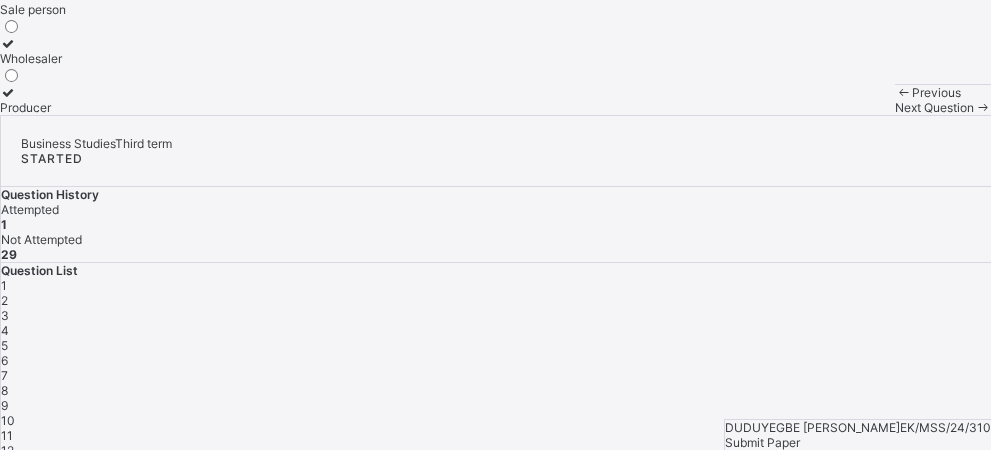 click on "Sale person" at bounding box center [33, 2] 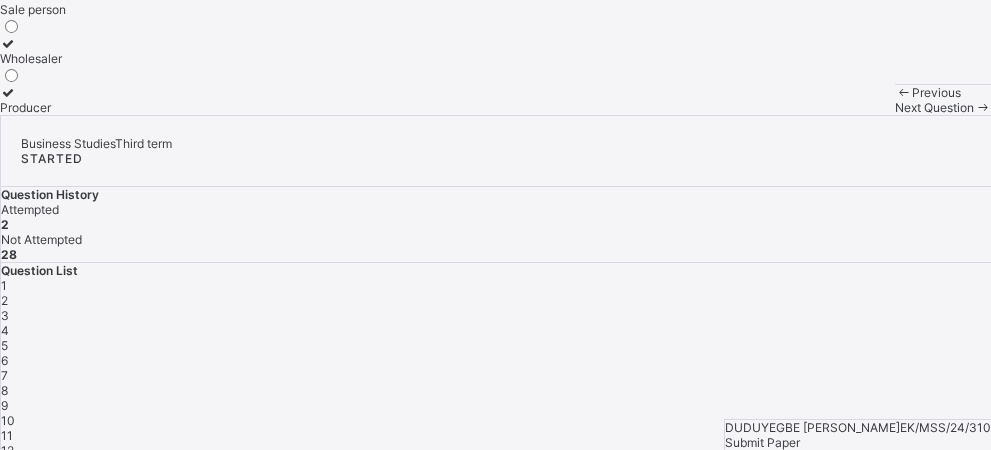 click on "Next Question" at bounding box center (934, 107) 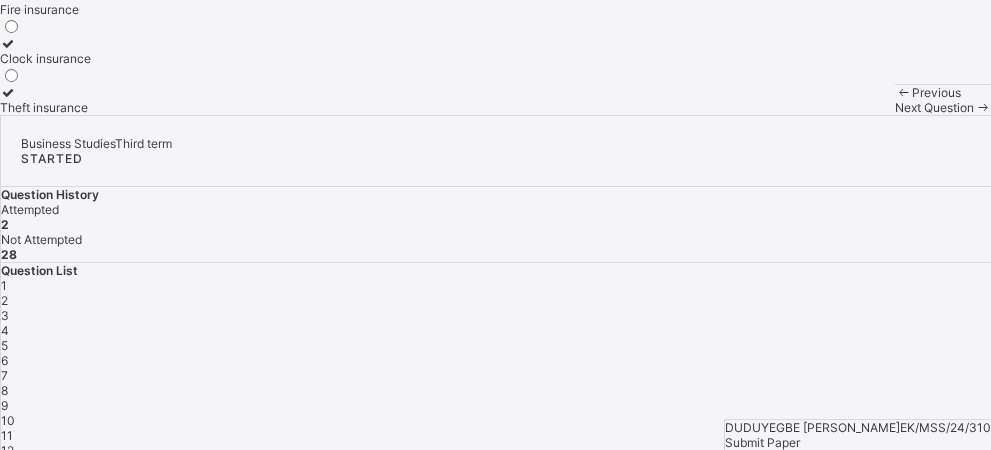 click at bounding box center [8, 43] 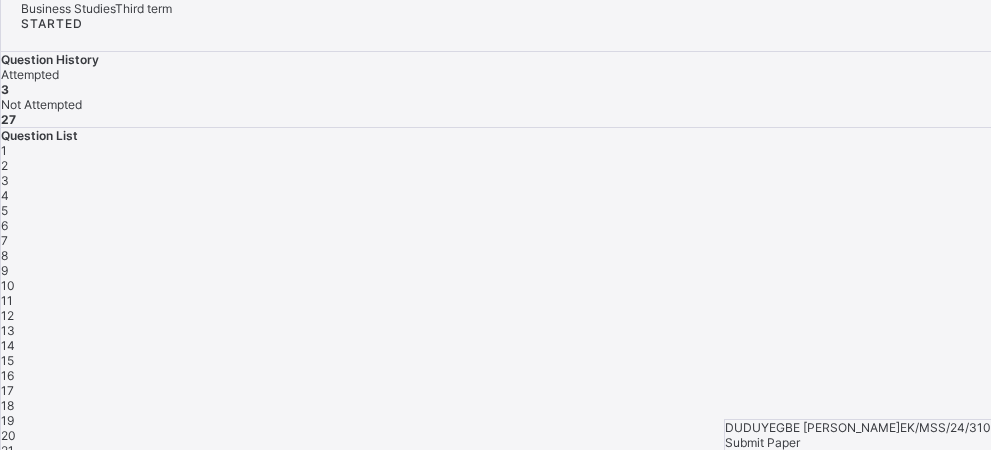 scroll, scrollTop: 302, scrollLeft: 0, axis: vertical 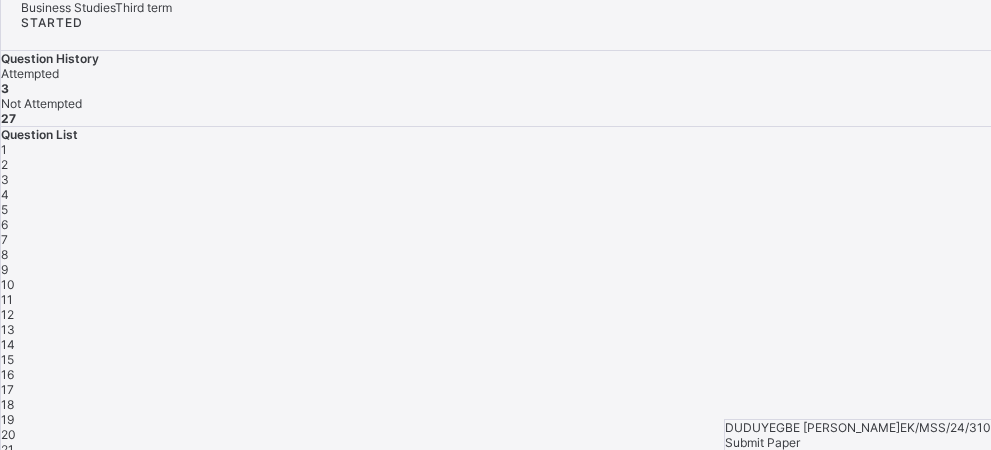 click at bounding box center (109, -142) 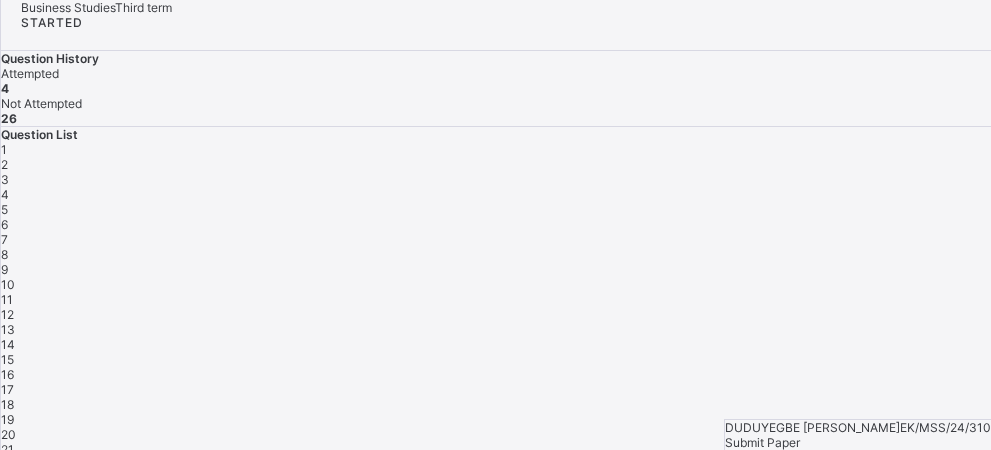 click on "Next Question" at bounding box center (934, -29) 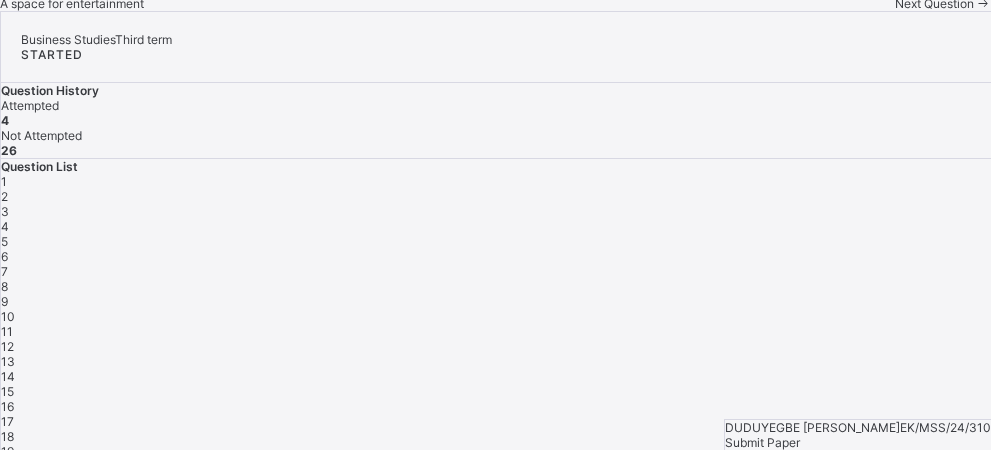 click at bounding box center (131, -159) 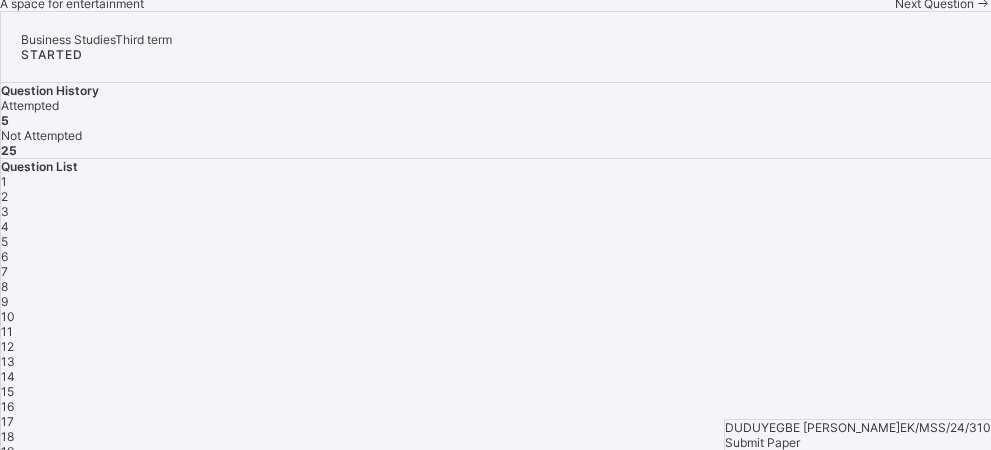 click on "Next Question" at bounding box center [934, 3] 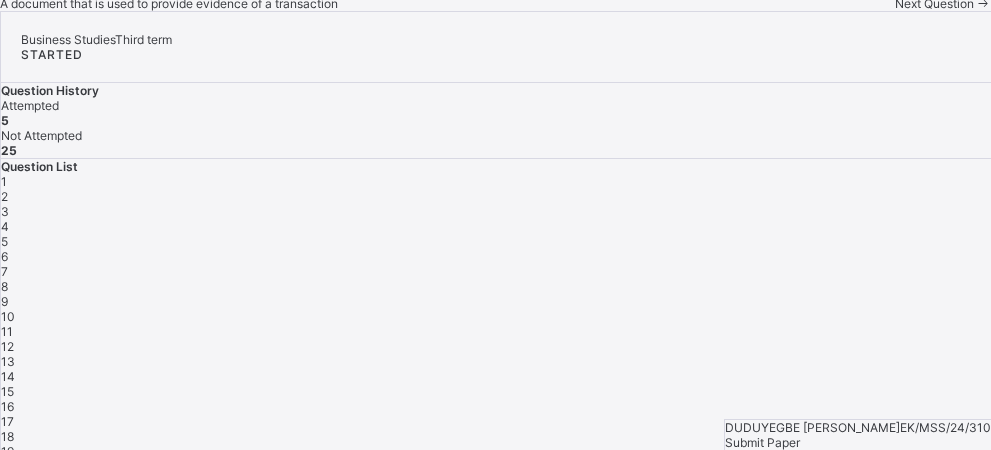 scroll, scrollTop: 302, scrollLeft: 0, axis: vertical 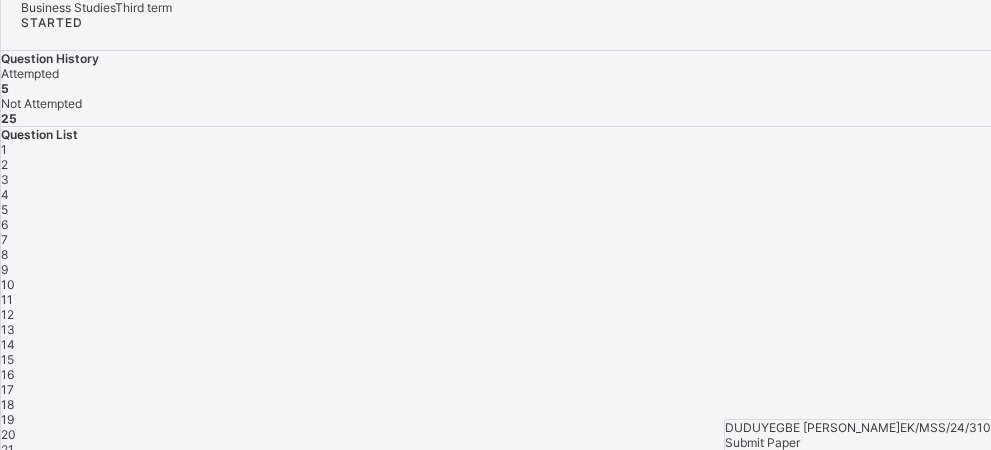 click at bounding box center [169, -191] 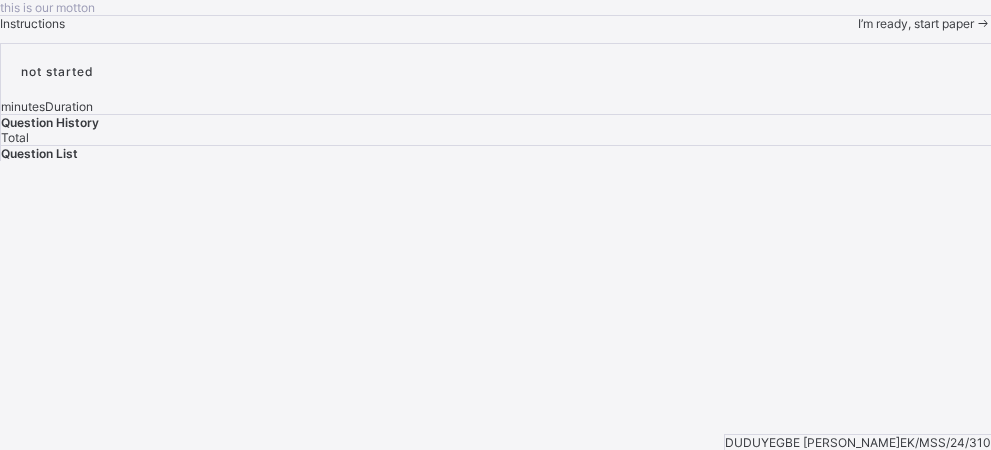 scroll, scrollTop: 0, scrollLeft: 0, axis: both 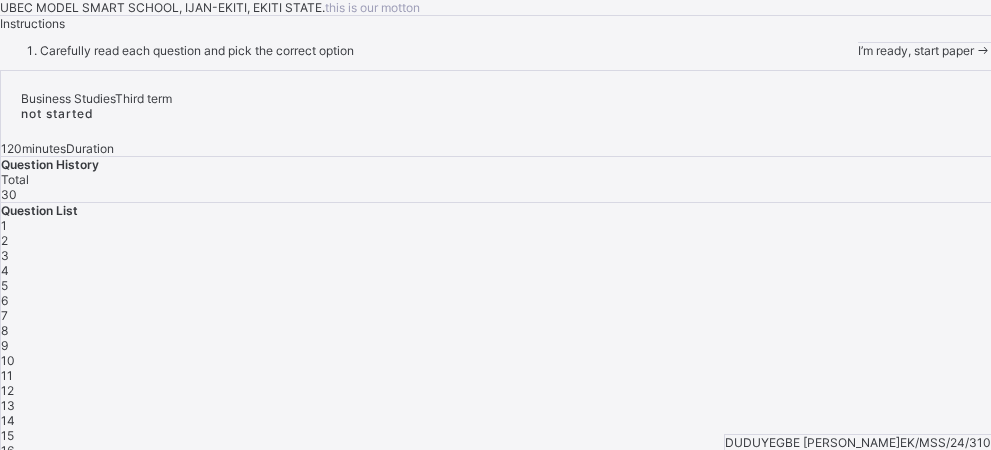 click on "I’m ready, start paper" at bounding box center [916, 50] 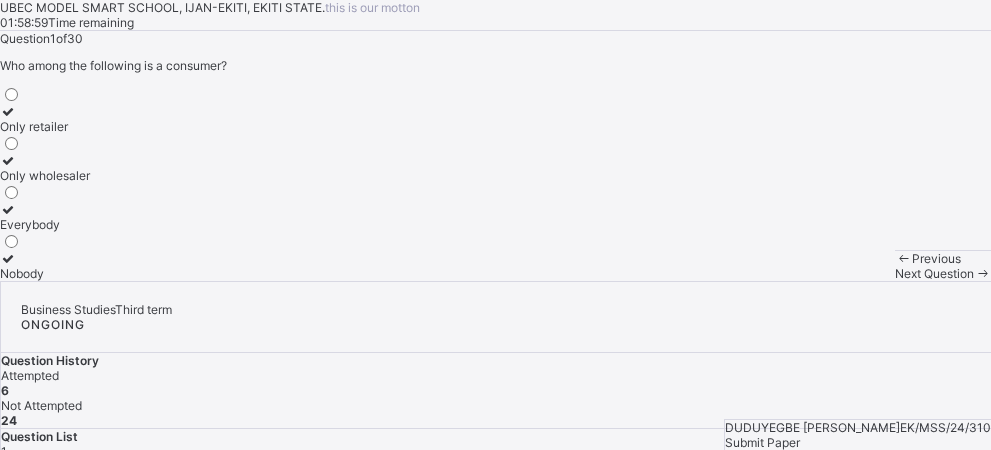 click on "7" at bounding box center [496, 541] 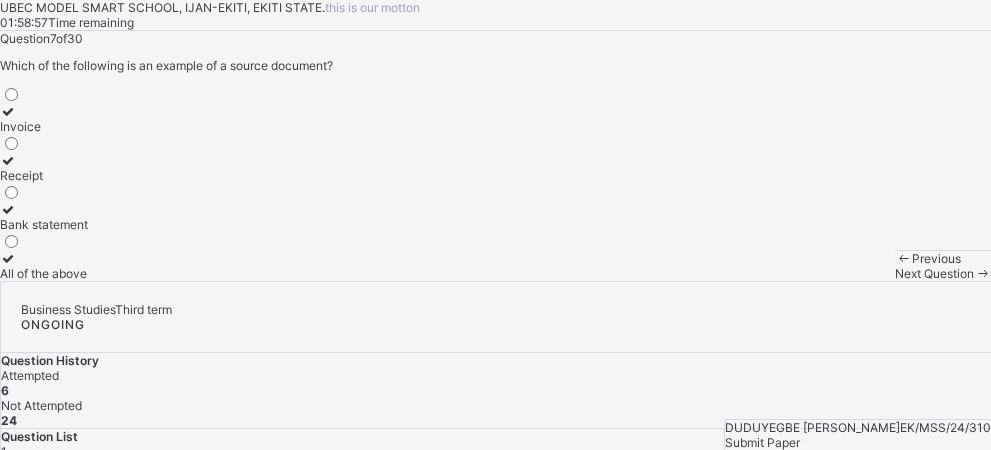 click on "6" at bounding box center (4, 526) 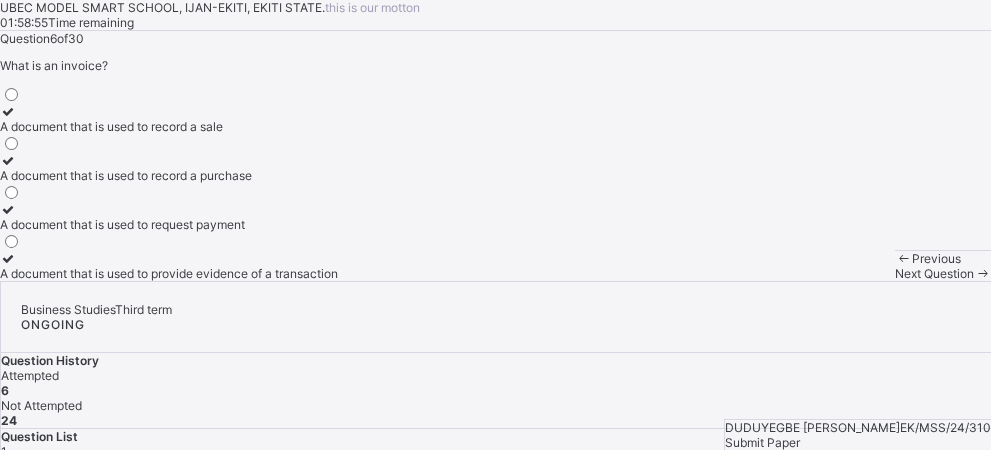 click on "7" at bounding box center (496, 541) 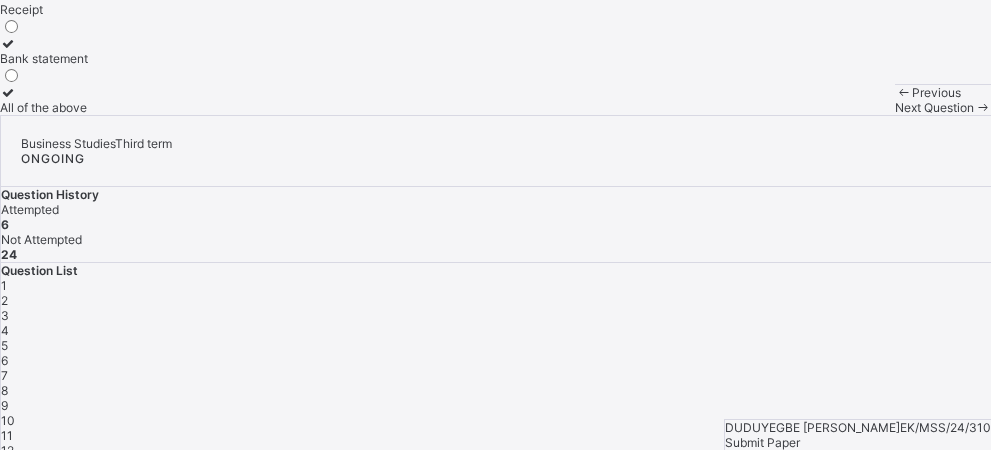 scroll, scrollTop: 171, scrollLeft: 0, axis: vertical 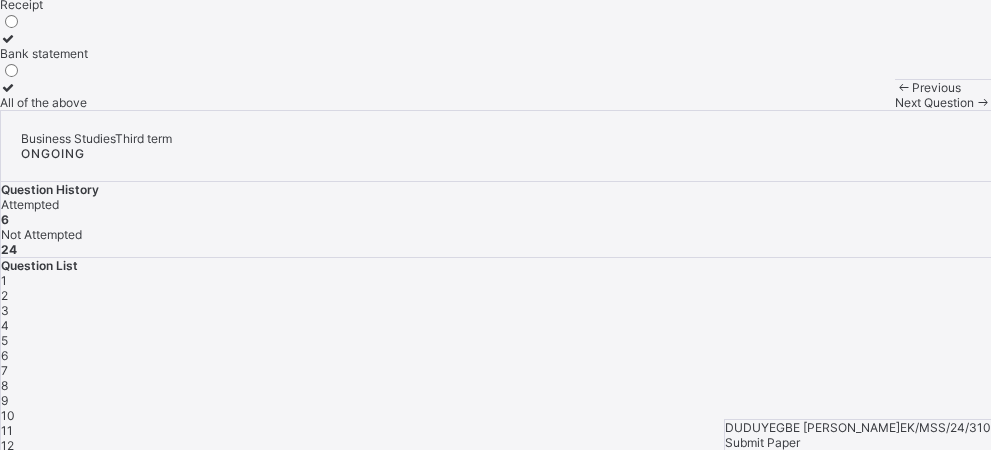 click on "Invoice" at bounding box center [44, -52] 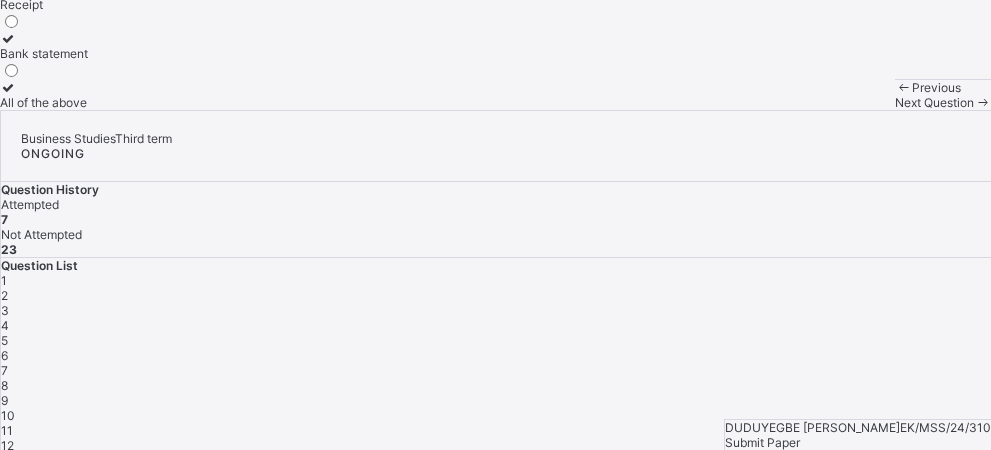 click at bounding box center (44, 87) 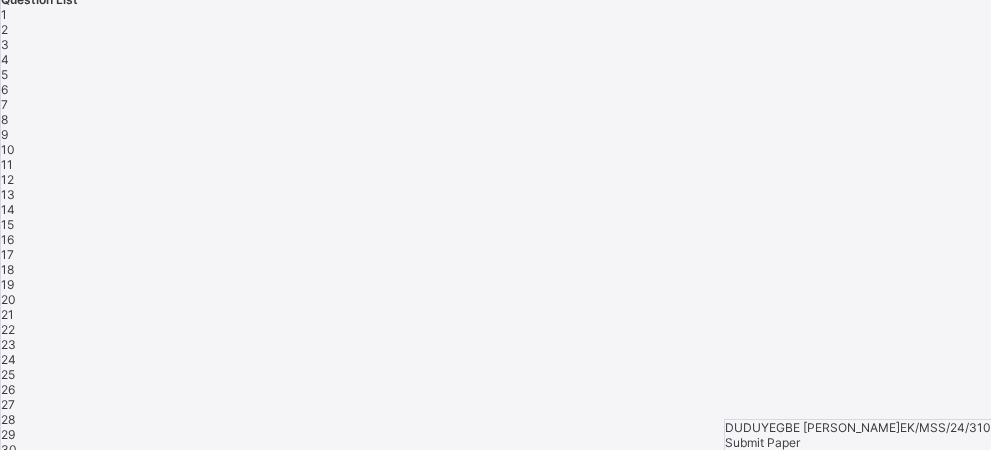 scroll, scrollTop: 435, scrollLeft: 0, axis: vertical 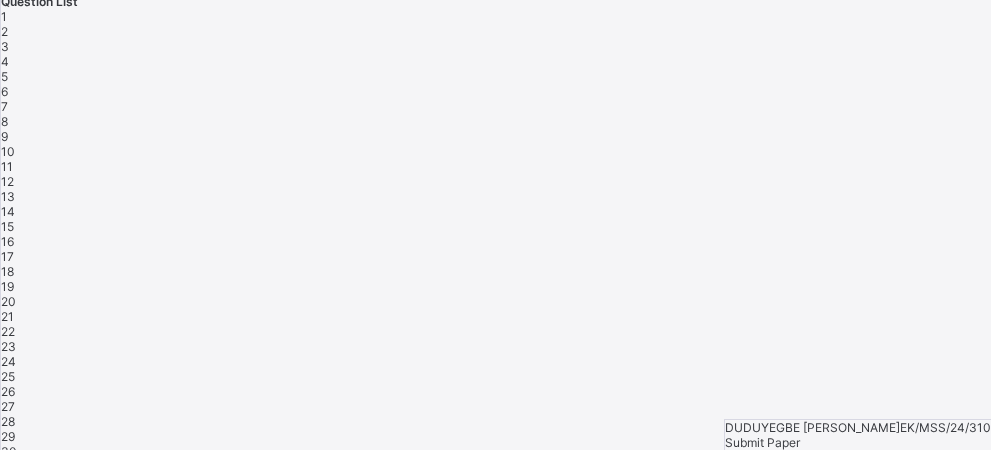 click at bounding box center [170, -275] 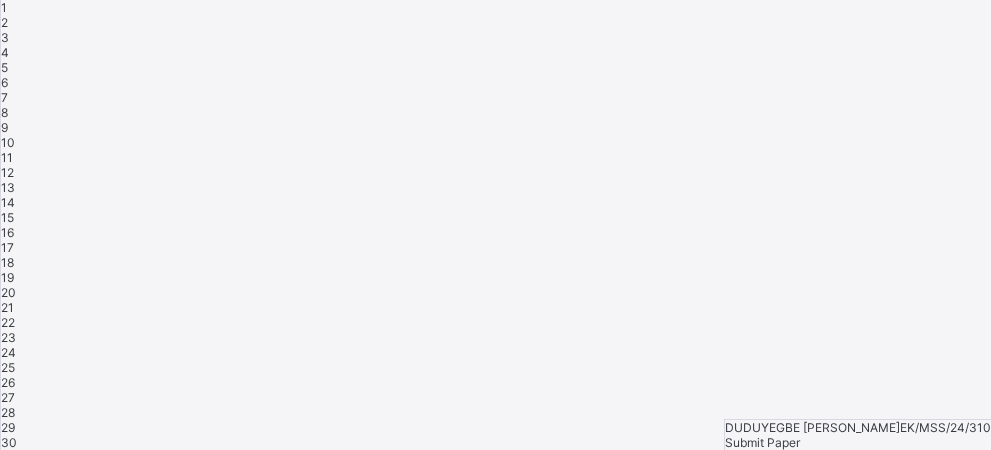 click on "Next Question" at bounding box center (934, -171) 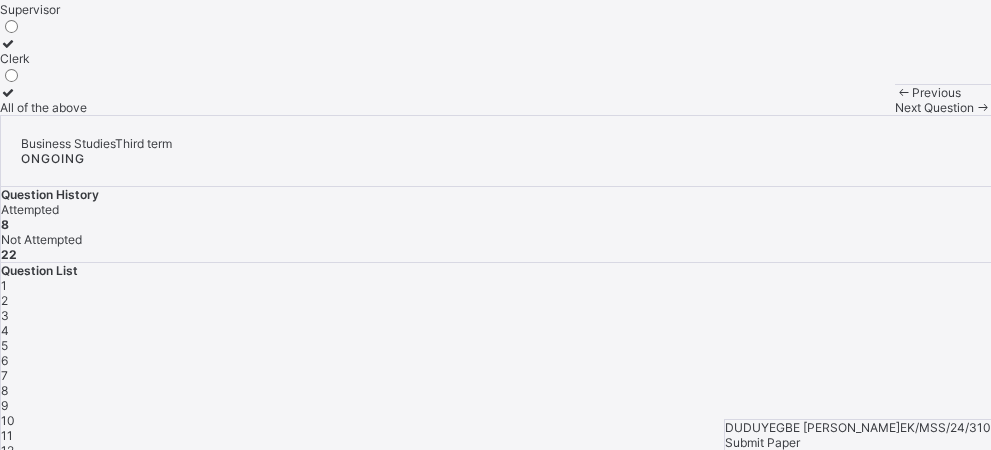 click at bounding box center [43, 43] 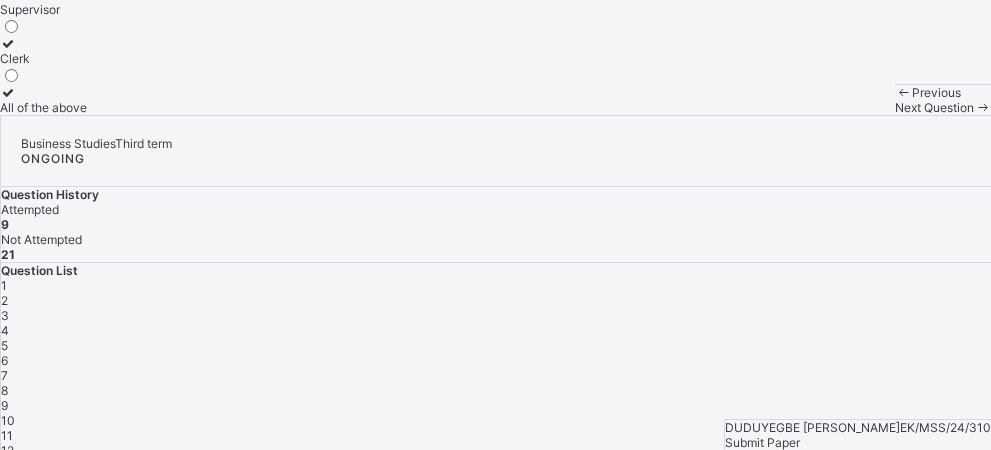 click on "All of the above" at bounding box center (43, 100) 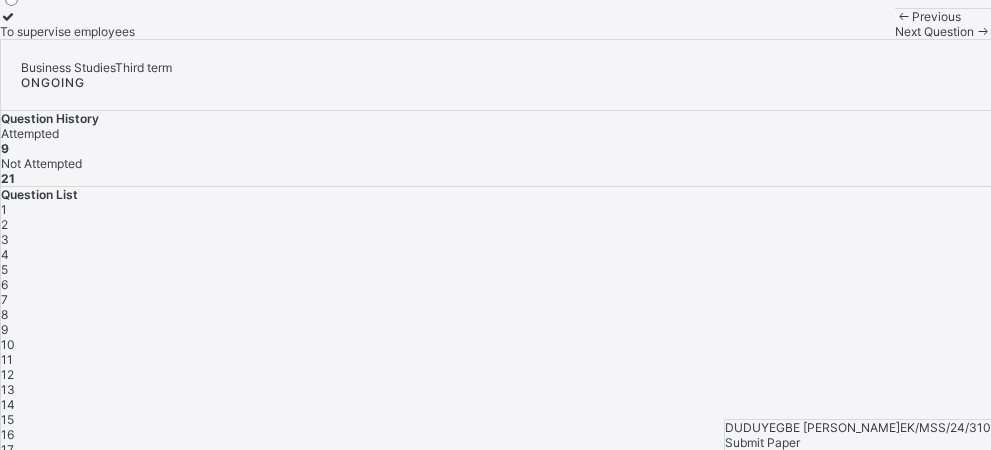 click at bounding box center [8, -131] 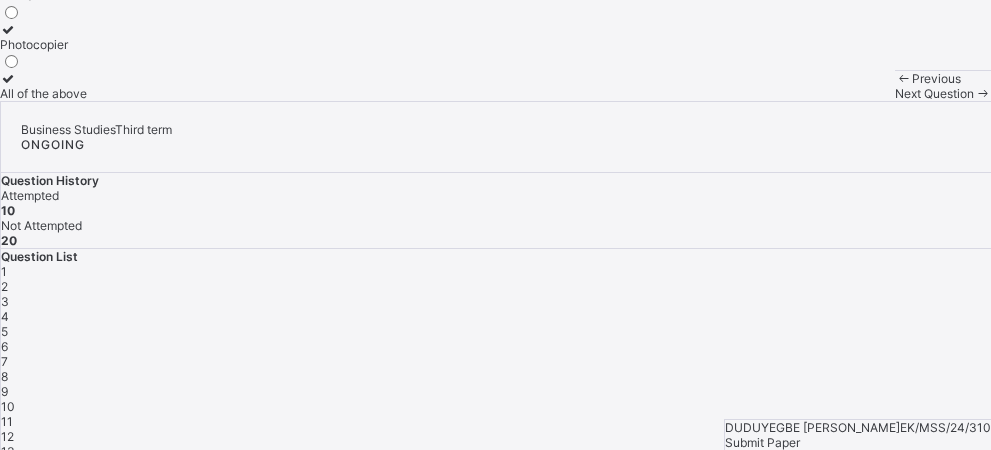 click on "Previous" at bounding box center [943, 78] 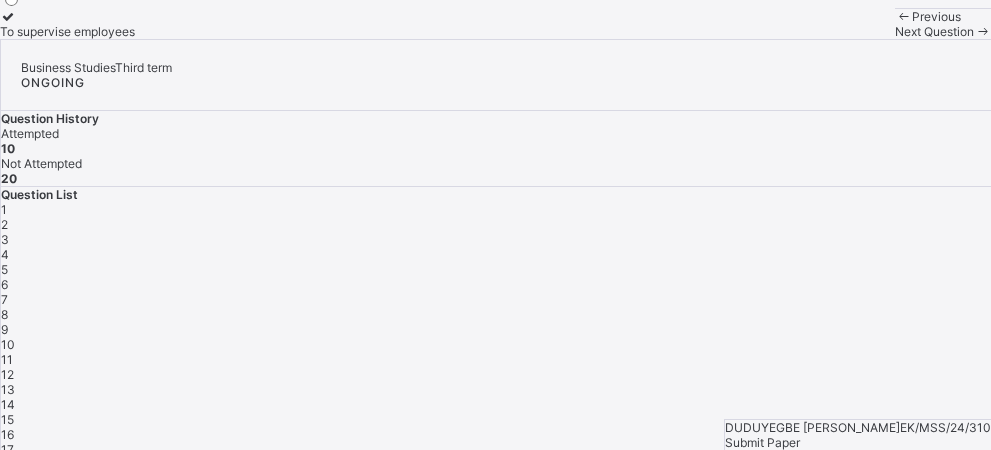 click at bounding box center [8, -82] 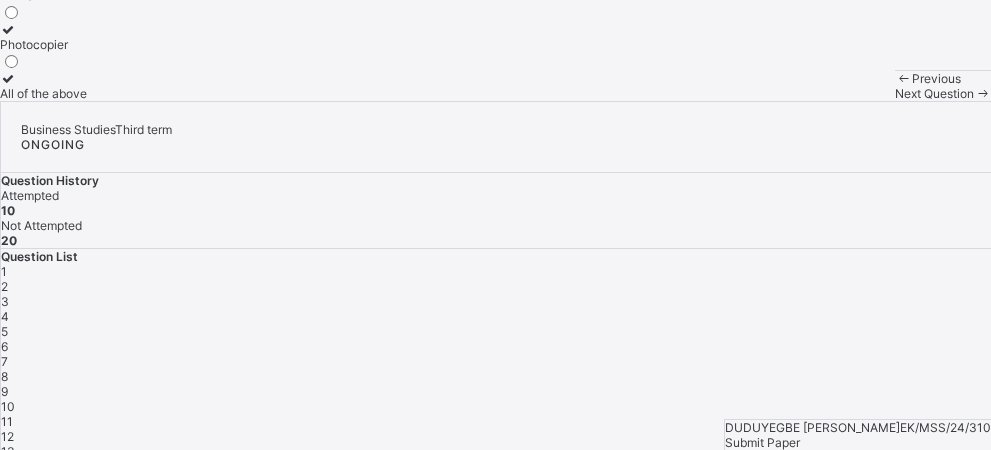 click on "All of the above" at bounding box center (43, 86) 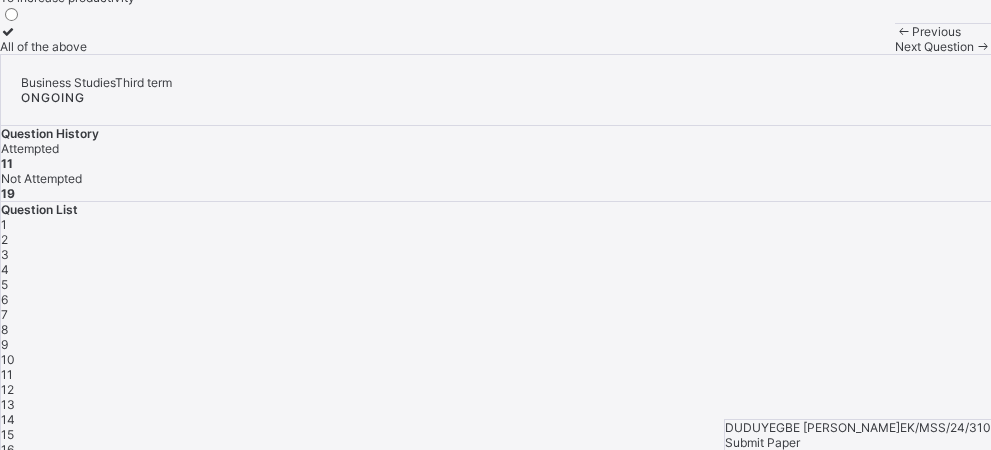 click at bounding box center [8, -67] 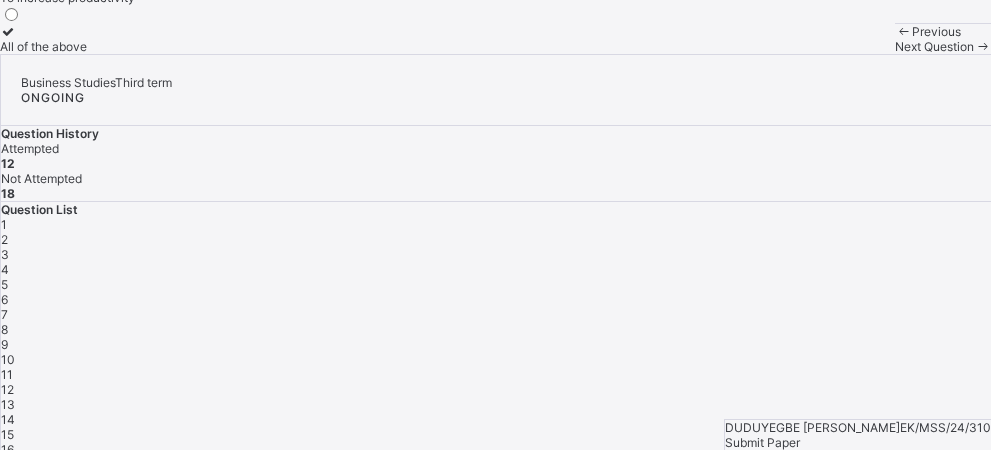 click on "Next Question" at bounding box center [934, 46] 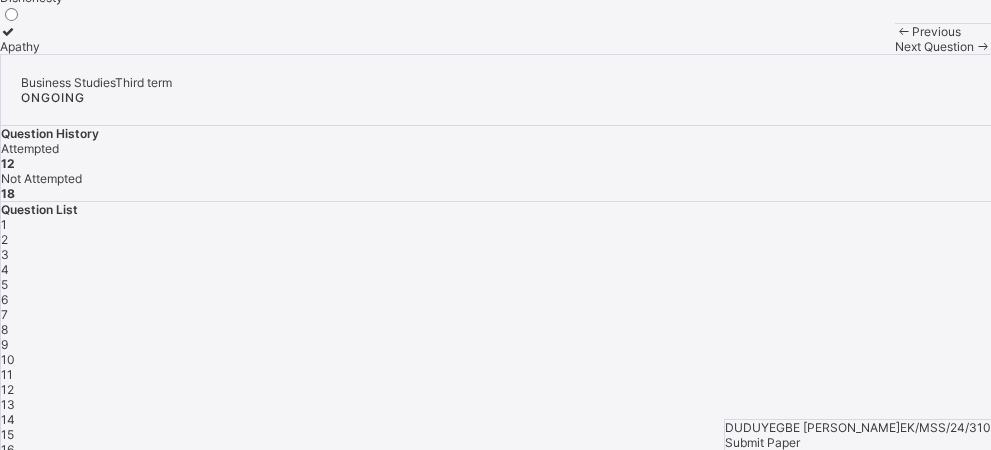 scroll, scrollTop: 166, scrollLeft: 0, axis: vertical 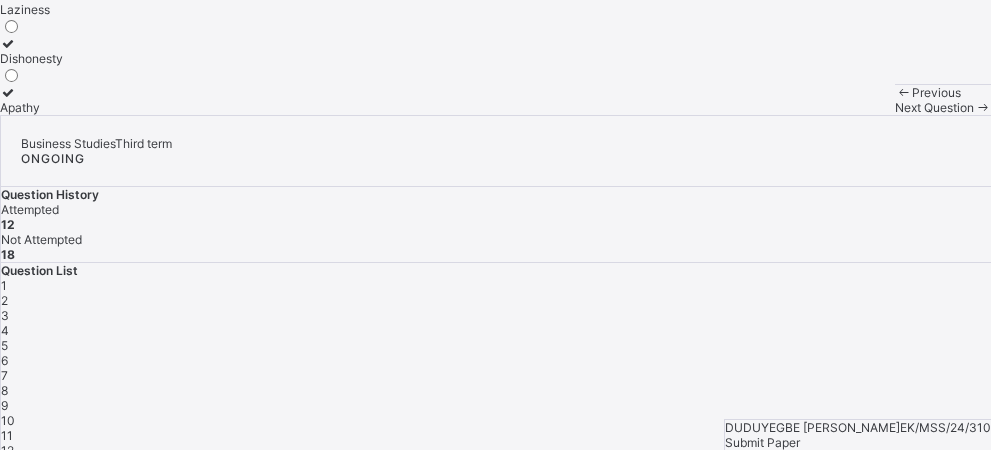 click at bounding box center [32, -55] 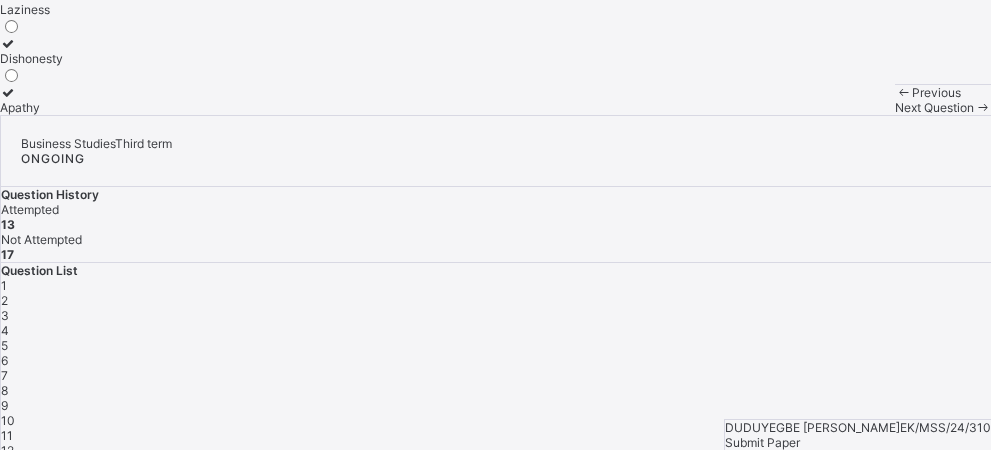 click on "Next Question" at bounding box center [934, 107] 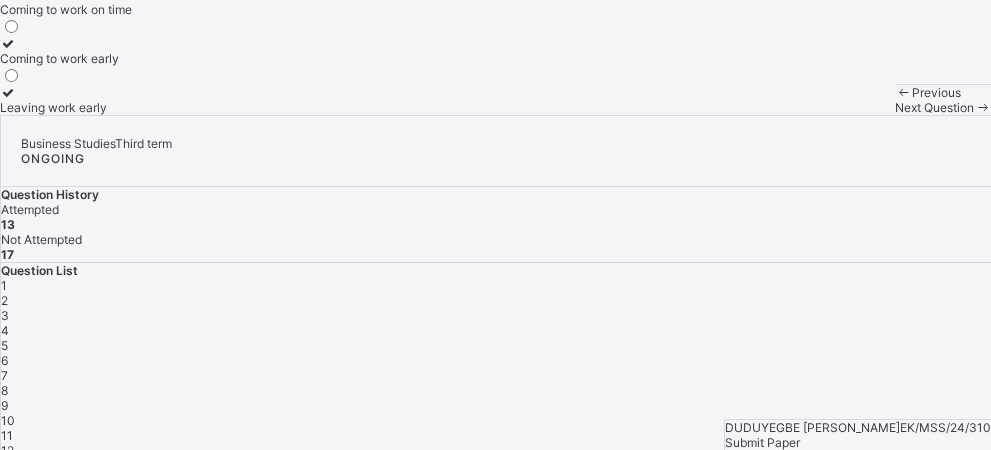 scroll, scrollTop: 242, scrollLeft: 0, axis: vertical 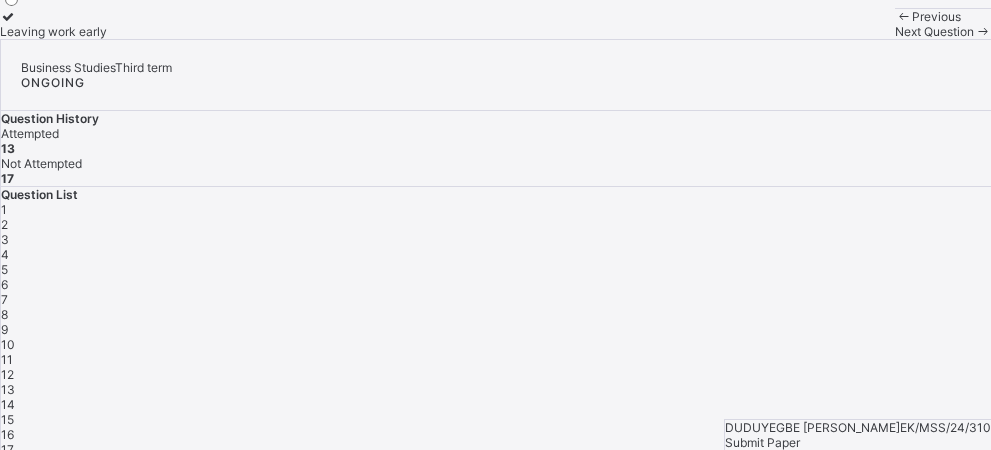 click at bounding box center (8, -82) 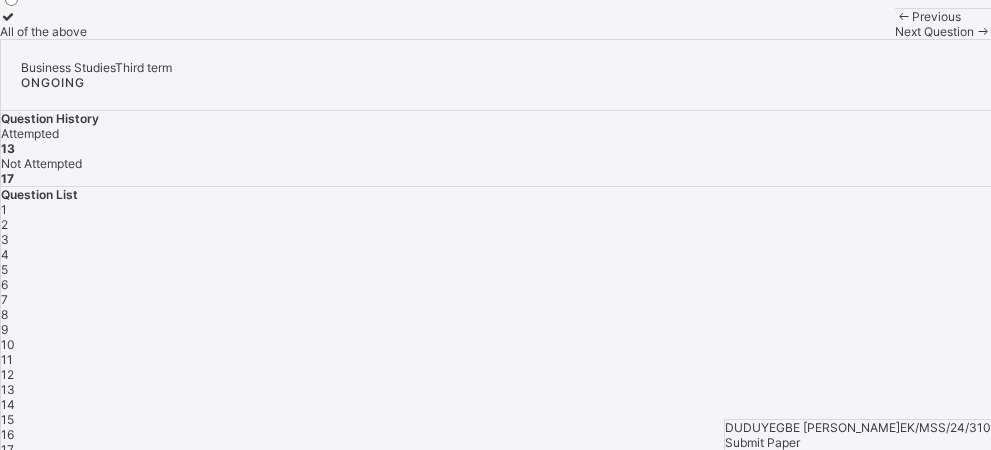 scroll, scrollTop: 287, scrollLeft: 0, axis: vertical 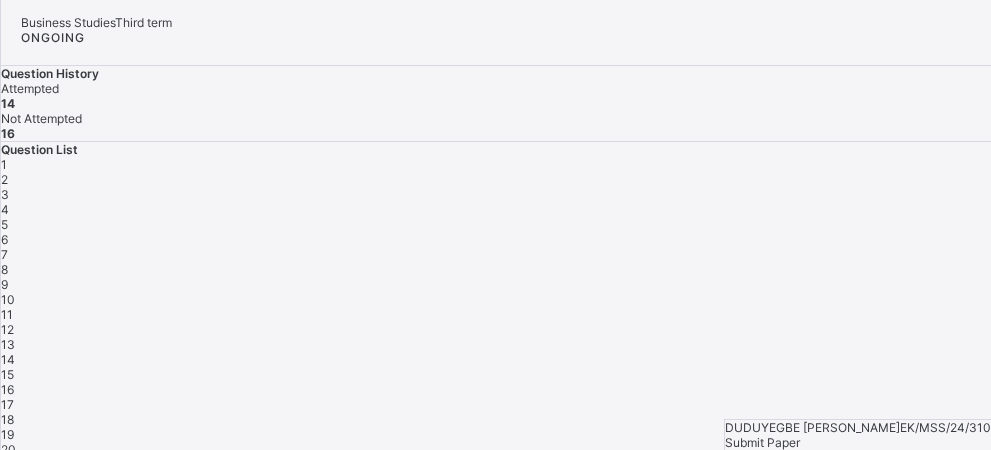 click at bounding box center (8, -127) 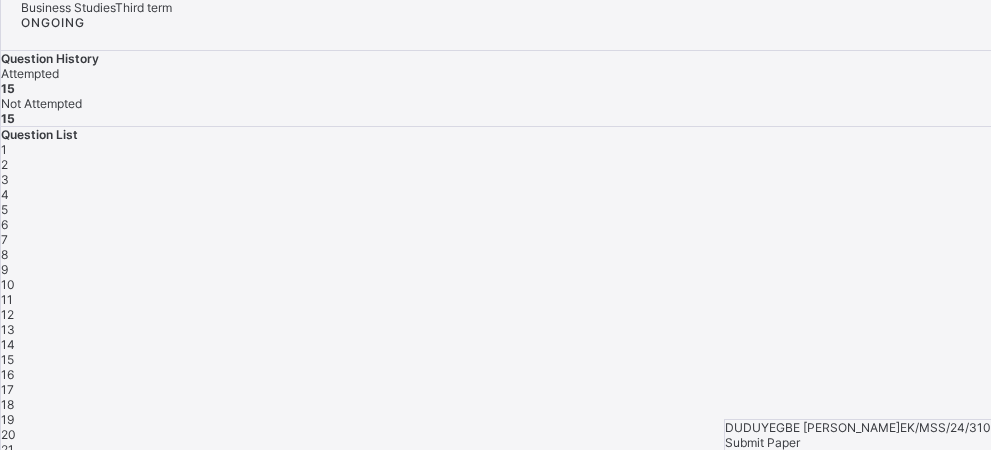 scroll, scrollTop: 301, scrollLeft: 0, axis: vertical 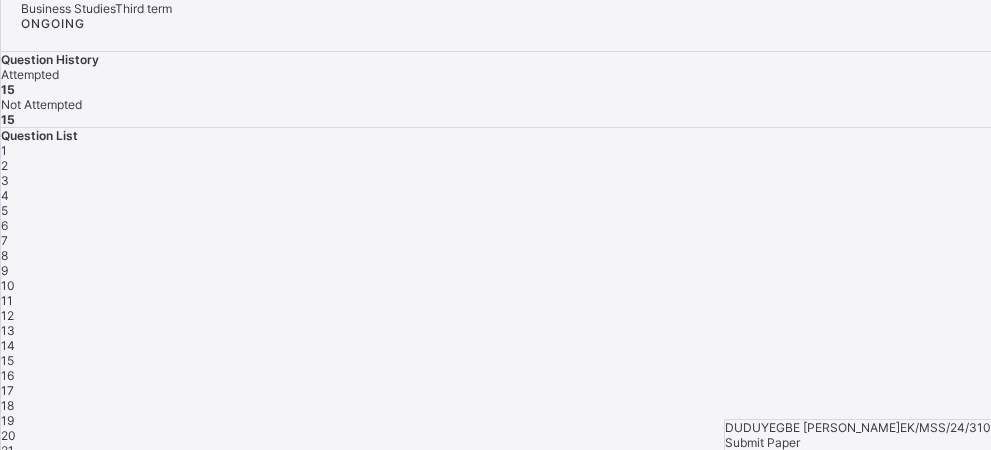 click at bounding box center [8, -190] 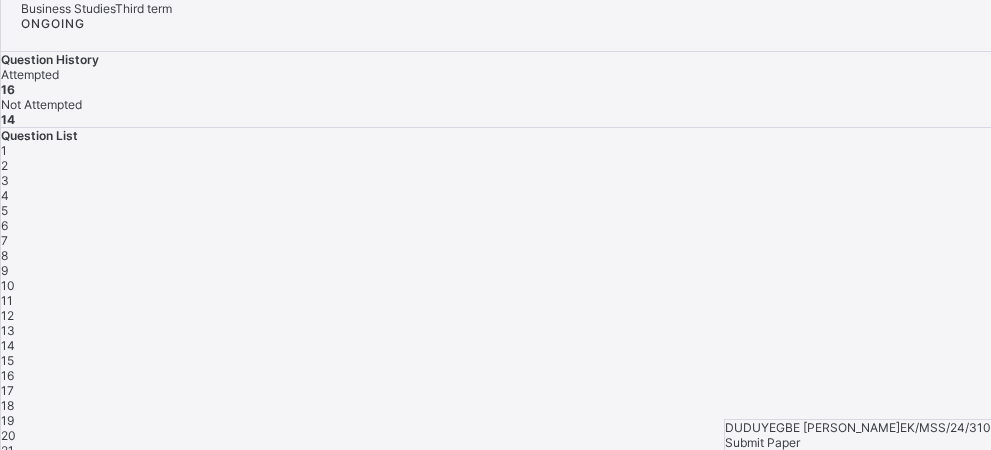 click on "17" at bounding box center [496, 390] 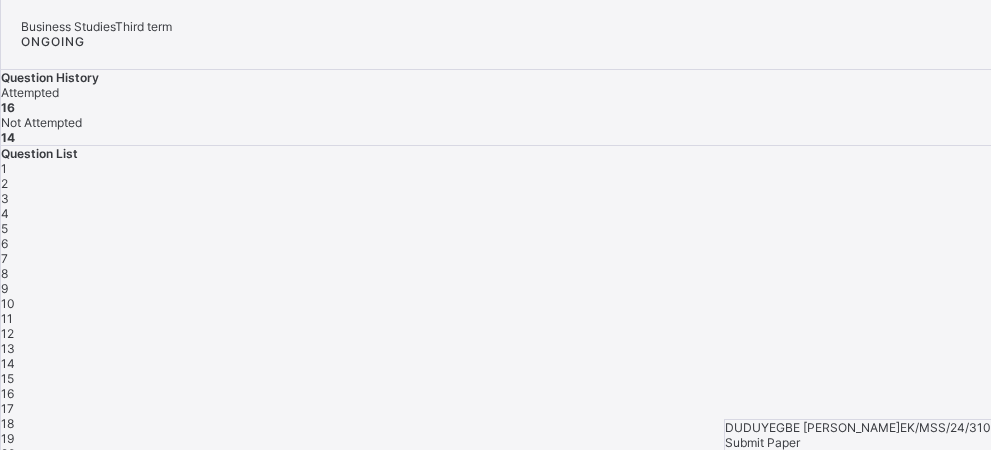 click at bounding box center [51, -172] 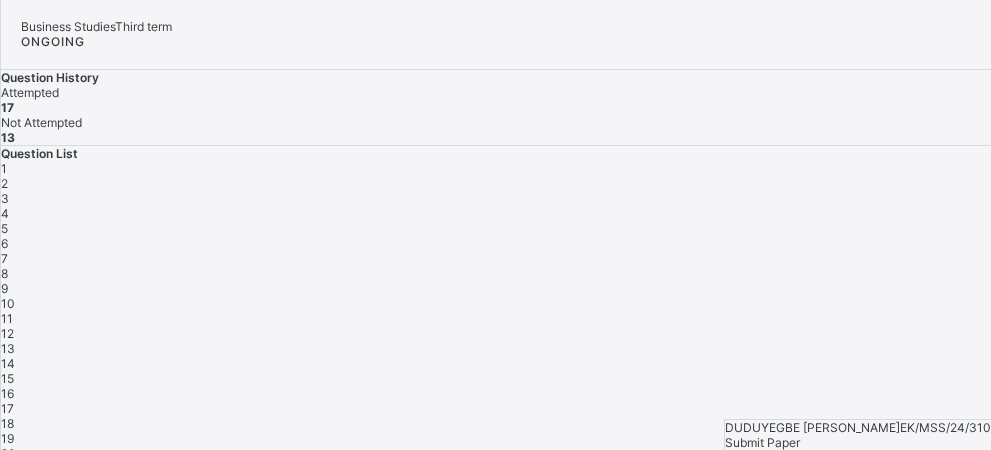 click on "Next Question" at bounding box center (934, -10) 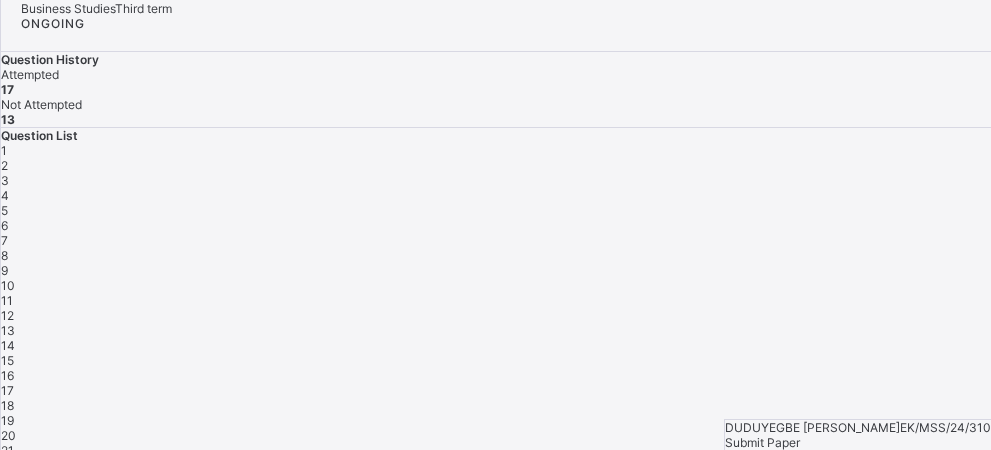 click at bounding box center (168, -190) 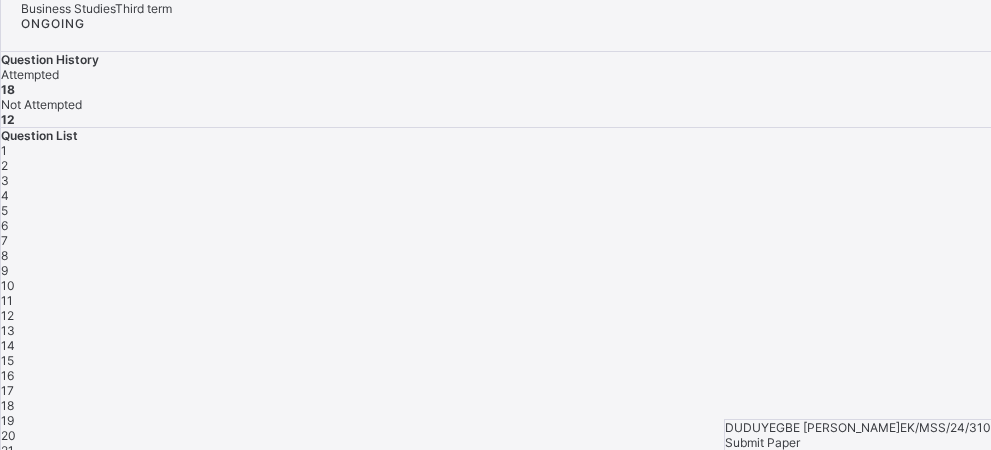 click on "19" at bounding box center (7, 420) 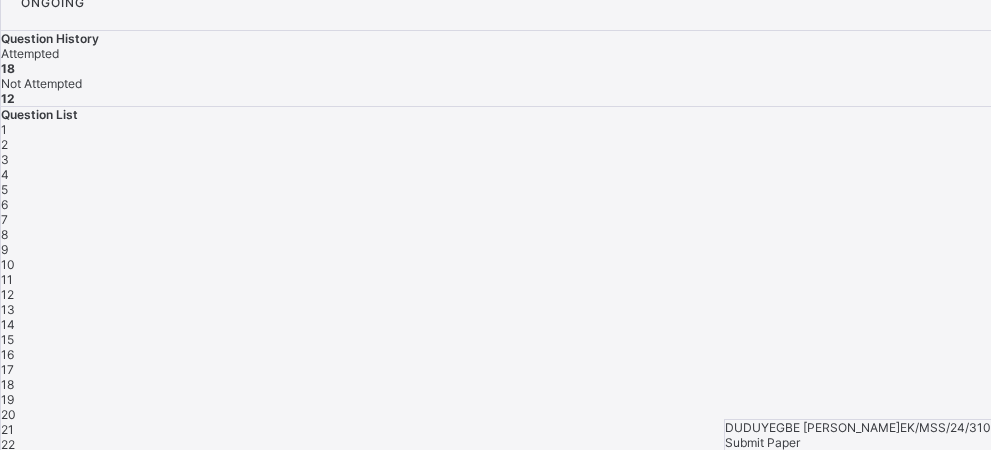 scroll, scrollTop: 377, scrollLeft: 0, axis: vertical 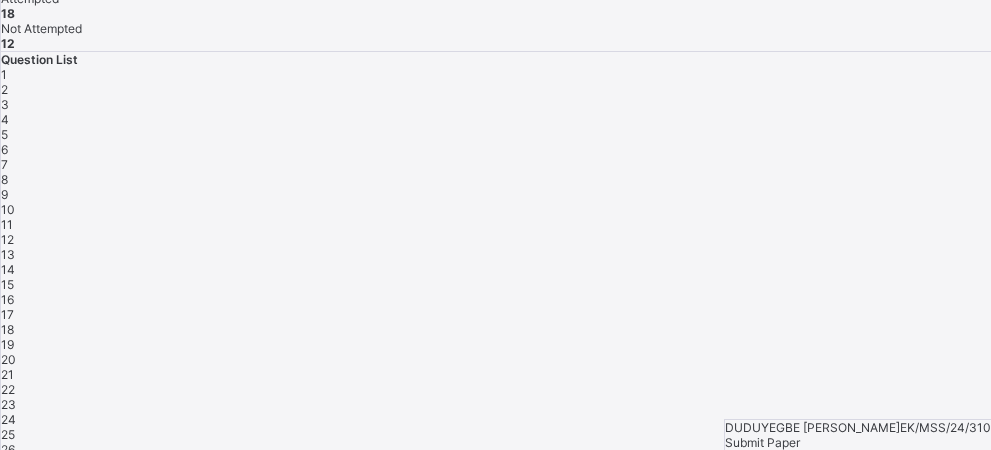 click at bounding box center (8, -168) 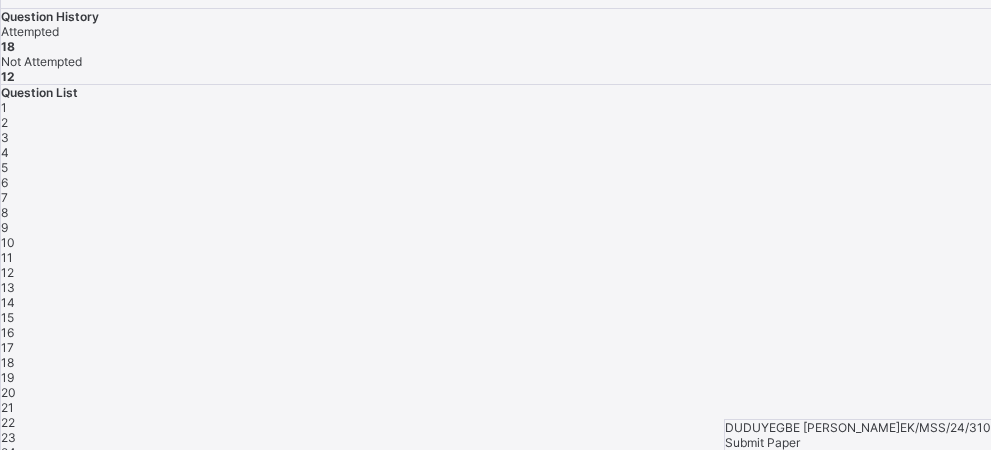 scroll, scrollTop: 362, scrollLeft: 0, axis: vertical 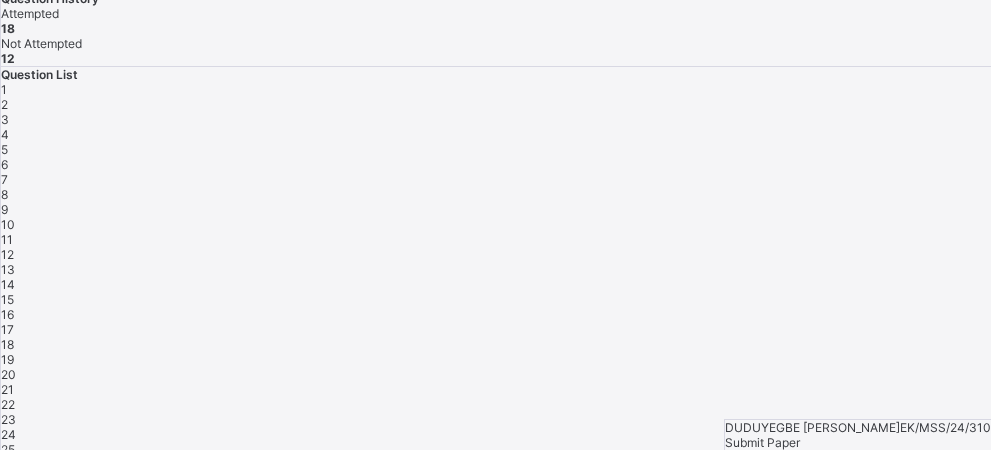 click at bounding box center (8, -153) 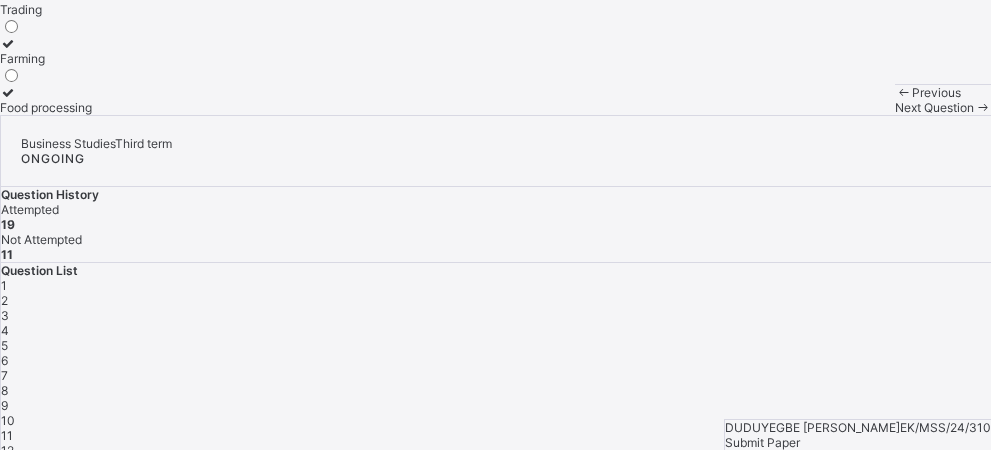 click at bounding box center [46, 43] 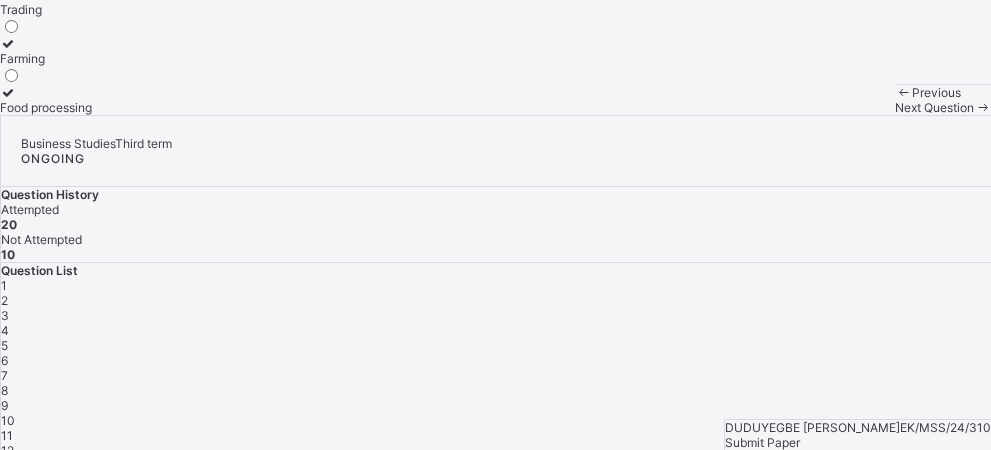 click on "21" at bounding box center (7, 585) 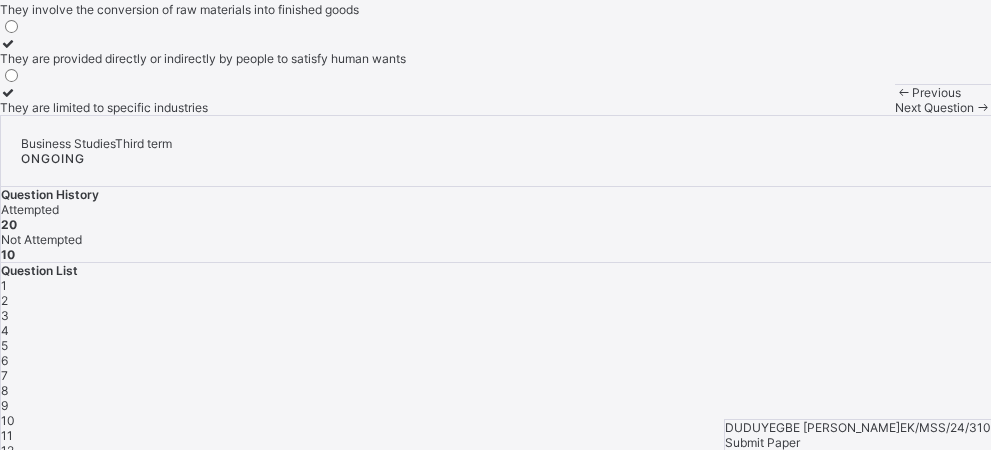 scroll, scrollTop: 362, scrollLeft: 0, axis: vertical 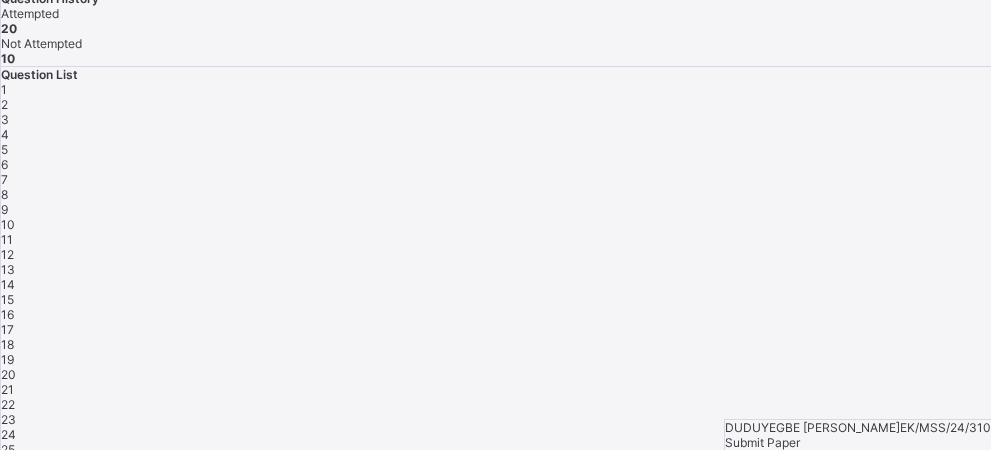 click on "1 2 3 4 5 6 7 8 9 10 11 12 13 14 15 16 17 18 19 20 21 22 23 24 25 26 27 28 29 30" at bounding box center [496, 307] 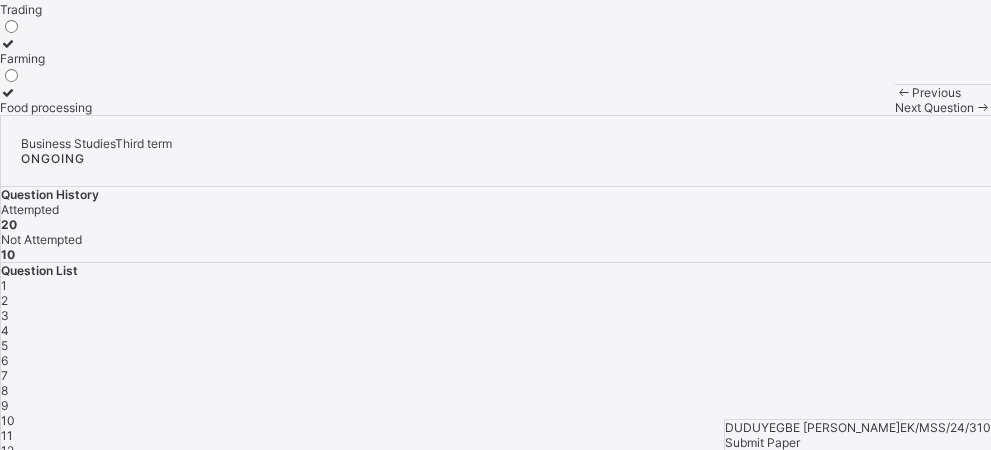 click on "Next Question" at bounding box center (934, 107) 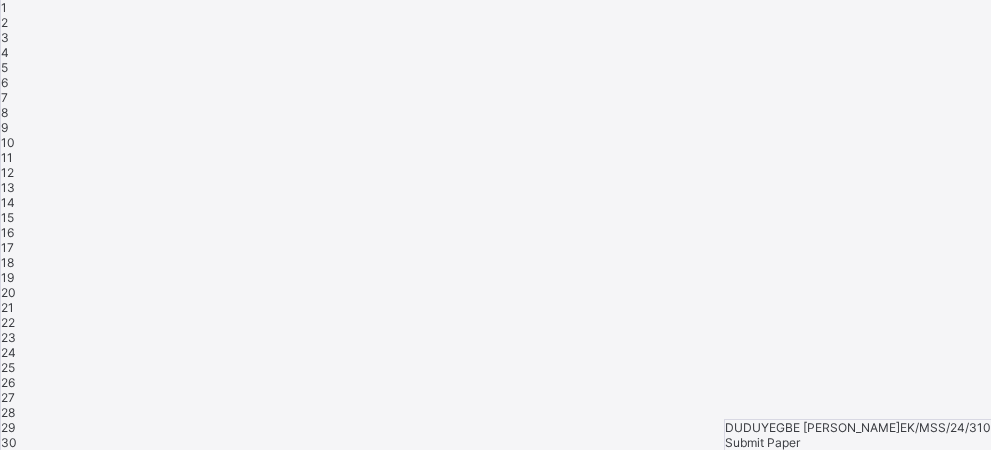 scroll, scrollTop: 497, scrollLeft: 0, axis: vertical 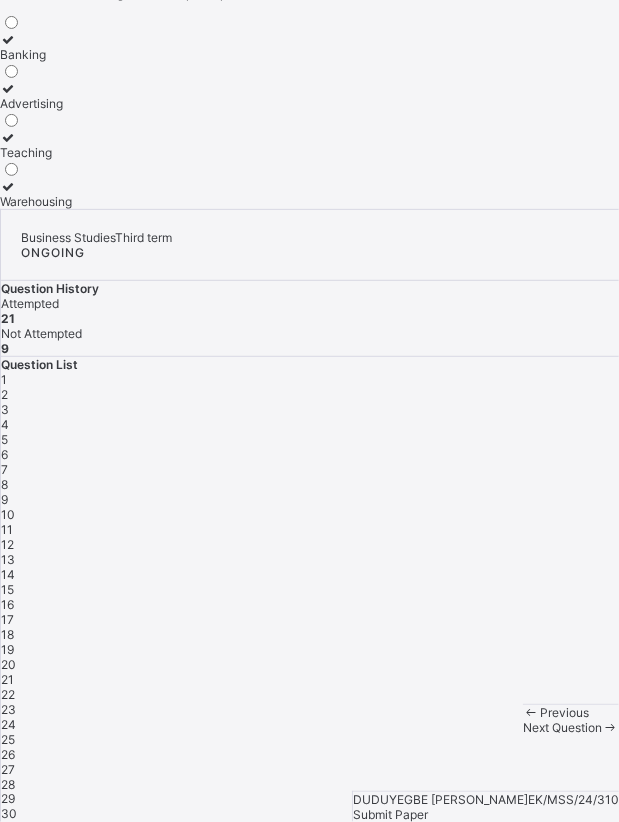 click on "Teaching" at bounding box center [36, 152] 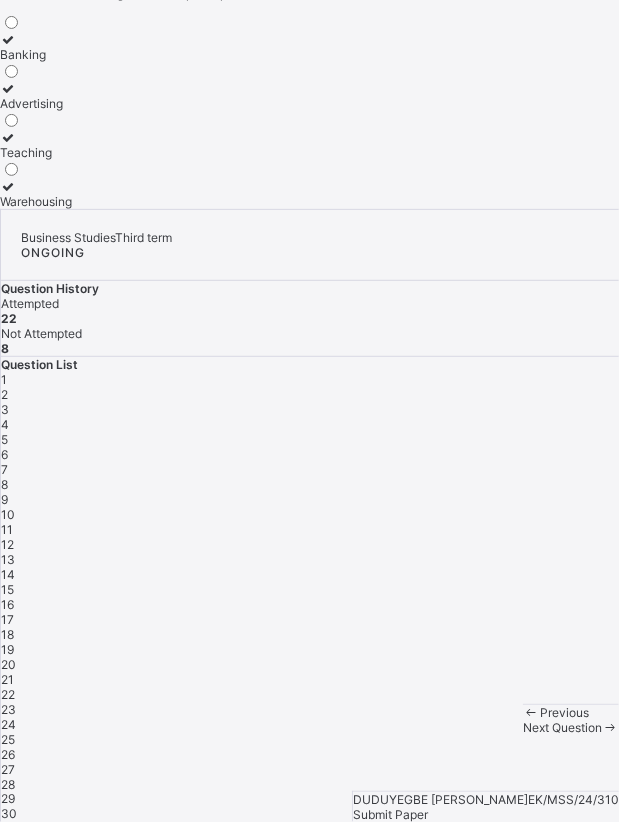 scroll, scrollTop: 111, scrollLeft: 0, axis: vertical 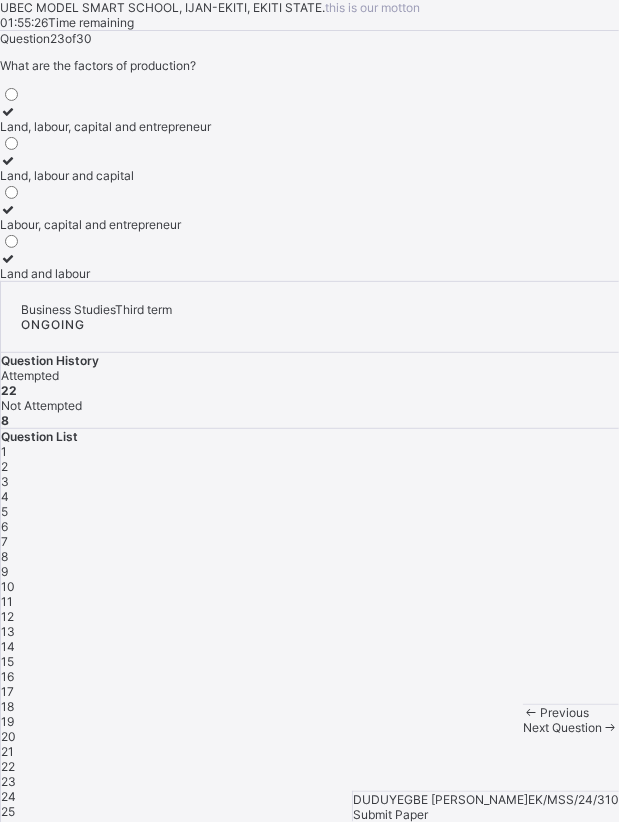 click on "Land, labour, capital and entrepreneur" at bounding box center (105, 126) 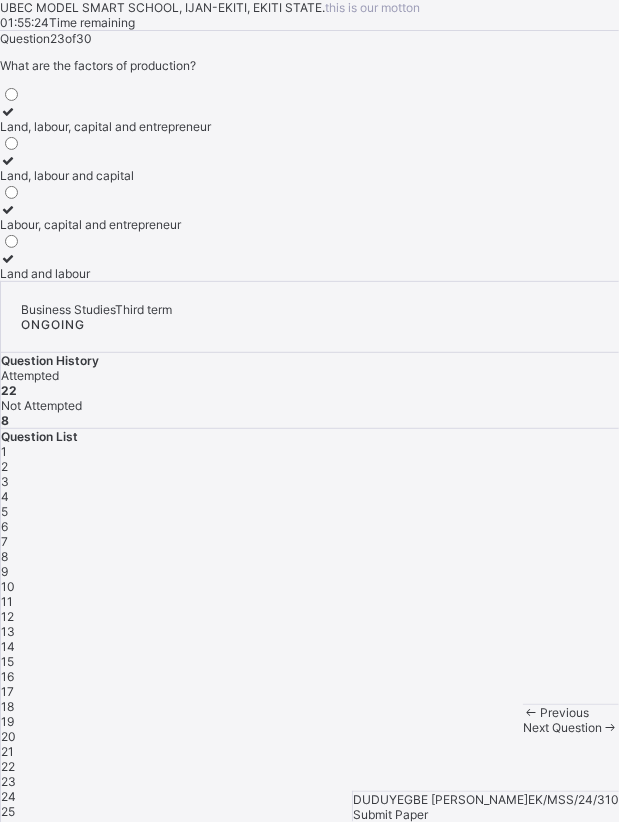 click on "Next Question" at bounding box center (562, 727) 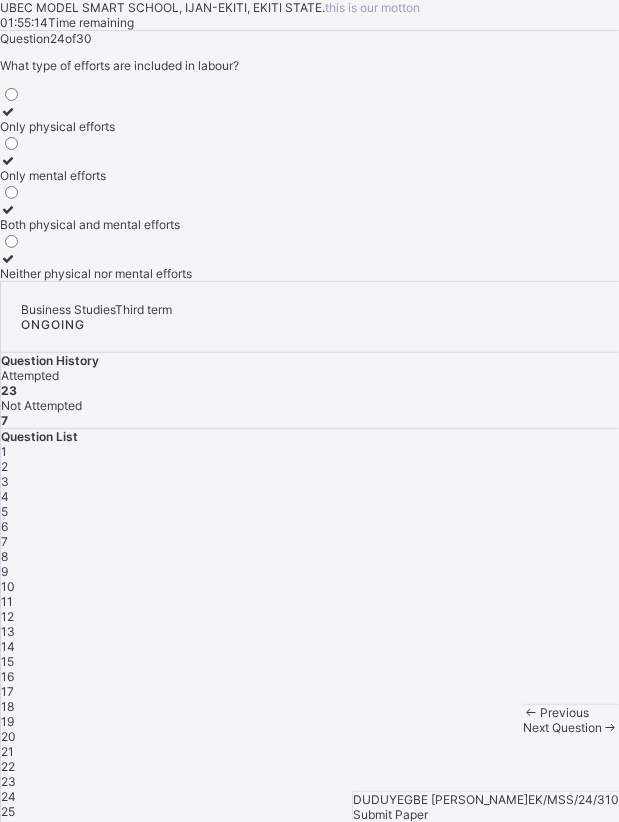 click on "Only physical efforts" at bounding box center [96, 126] 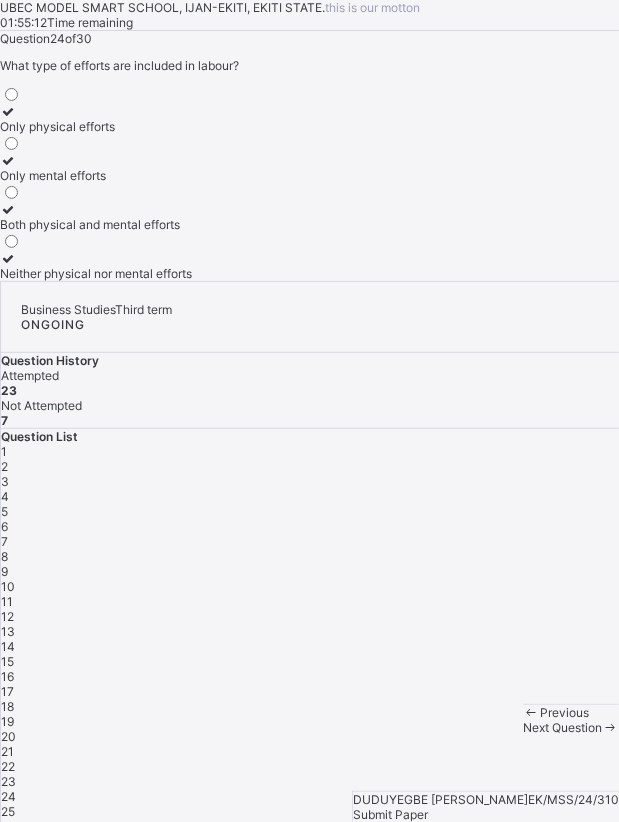 click on "Both physical and mental efforts" at bounding box center [96, 217] 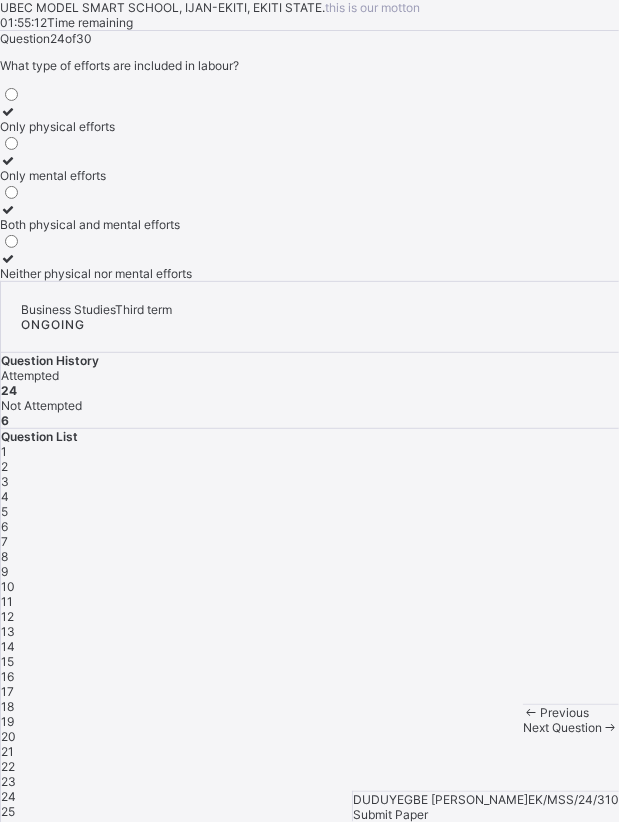 click on "Next Question" at bounding box center (571, 727) 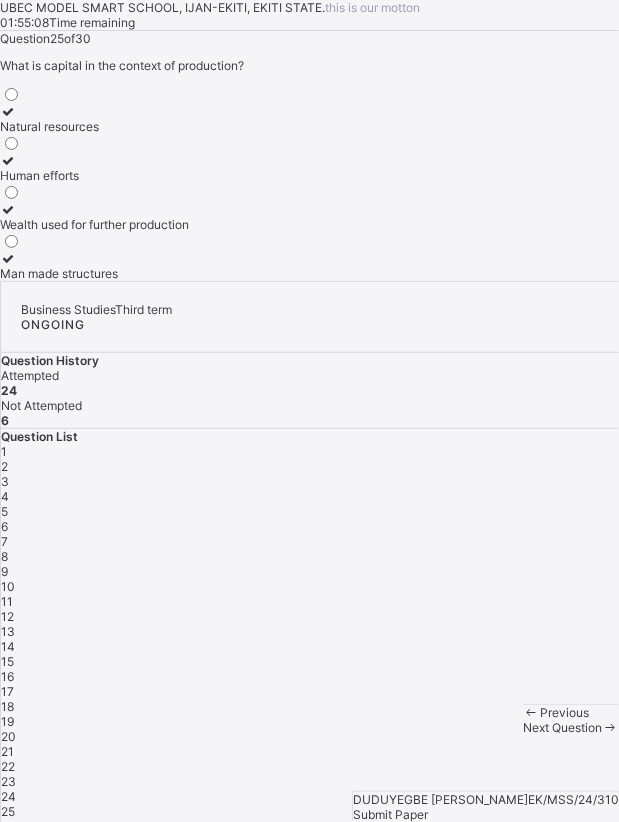 click on "Natural resources" at bounding box center [94, 119] 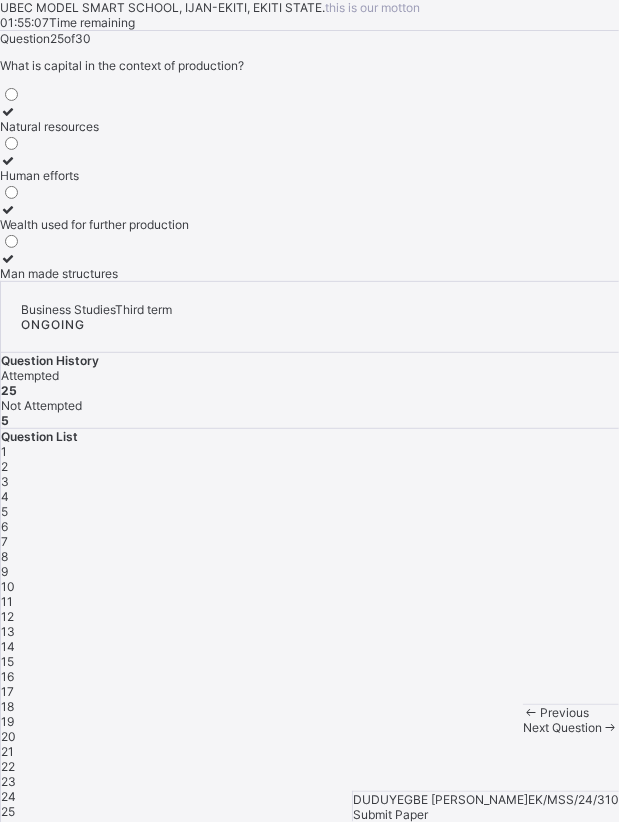 click on "Next Question" at bounding box center (562, 727) 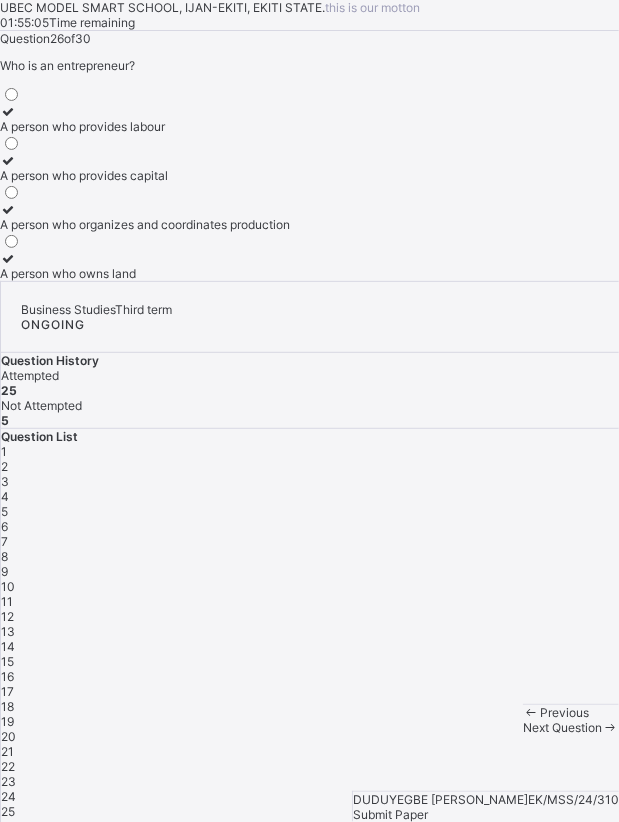 click on "A person who provides labour" at bounding box center [145, 126] 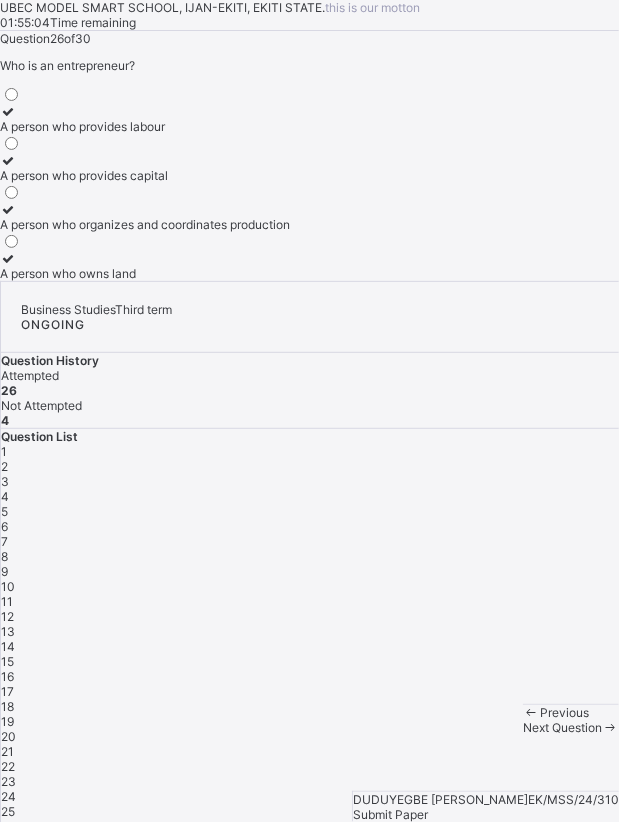 click on "A person who organizes and coordinates production" at bounding box center (145, 224) 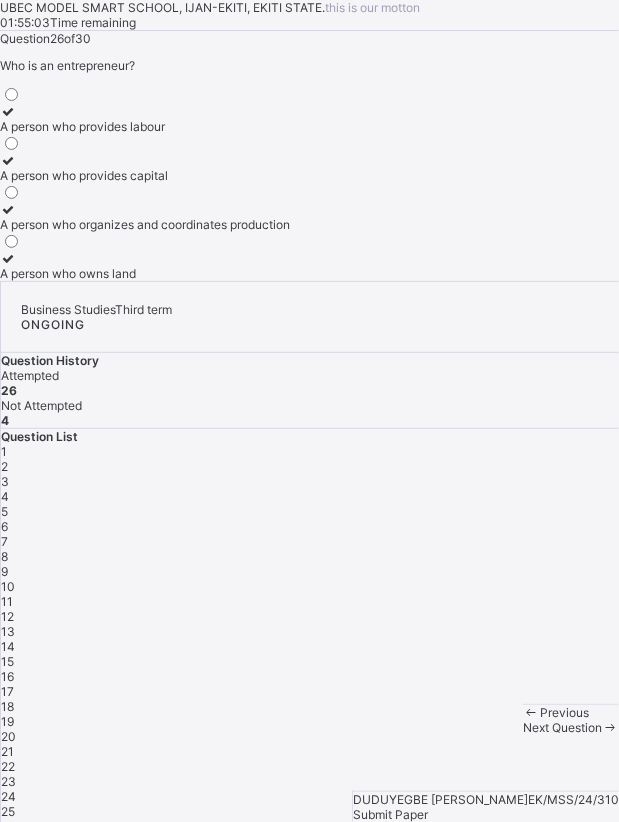 click on "Next Question" at bounding box center (571, 727) 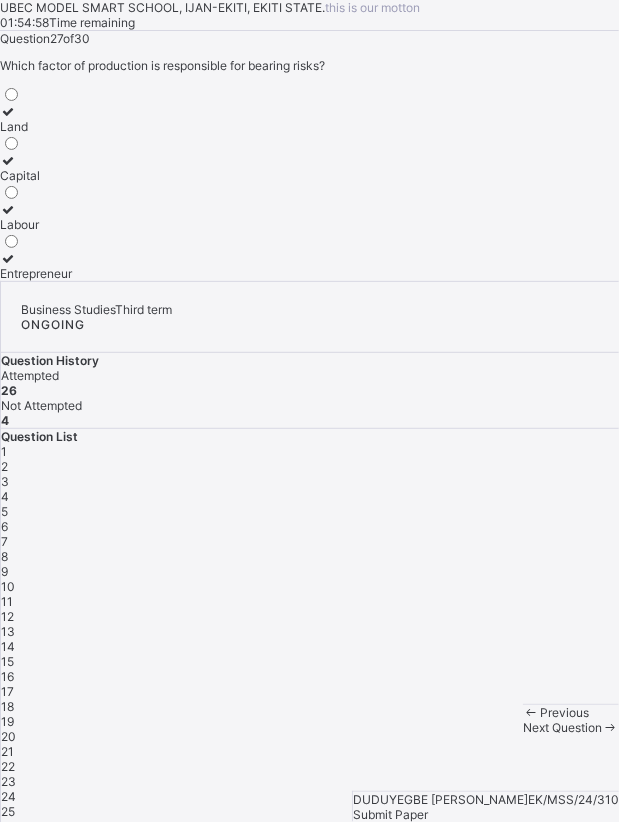 click on "Entrepreneur" at bounding box center [36, 273] 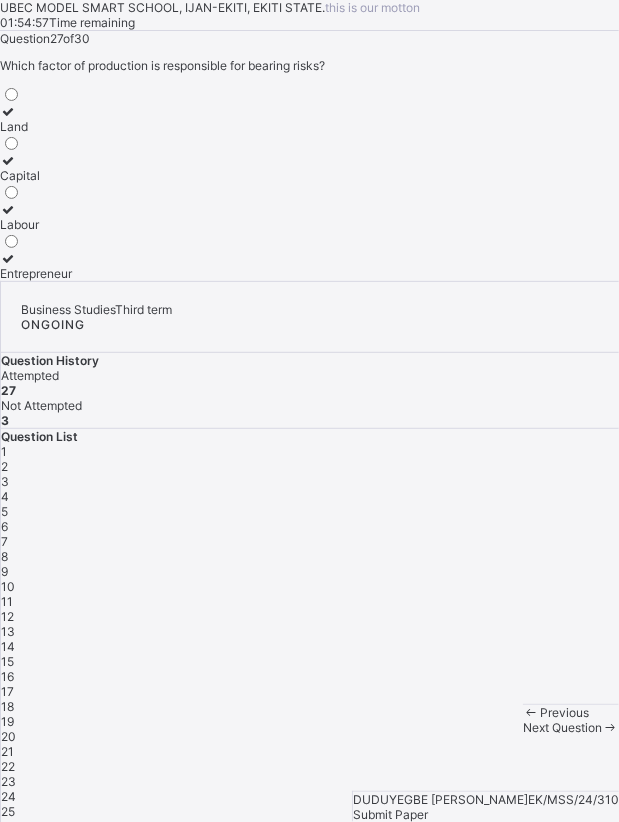 click on "Next Question" at bounding box center [562, 727] 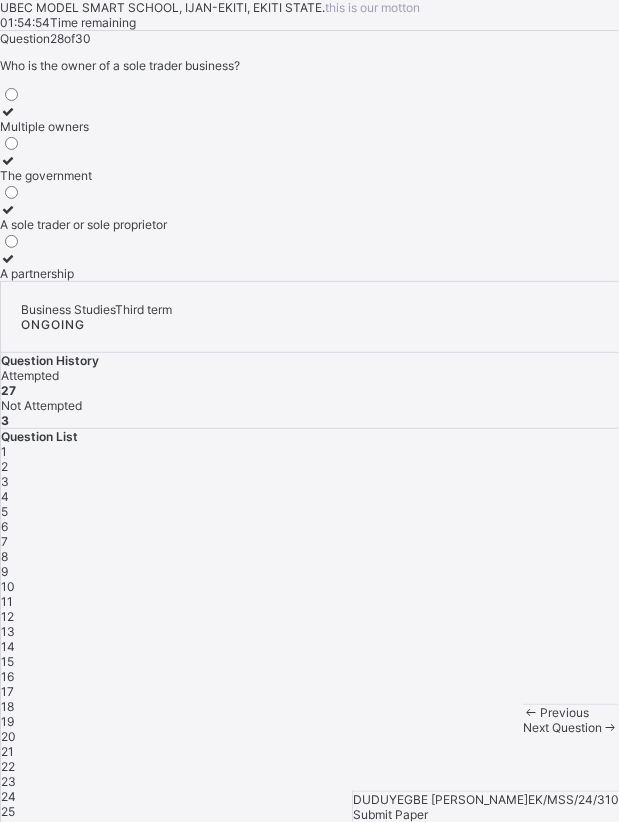 click on "A sole trader or sole proprietor" at bounding box center [83, 224] 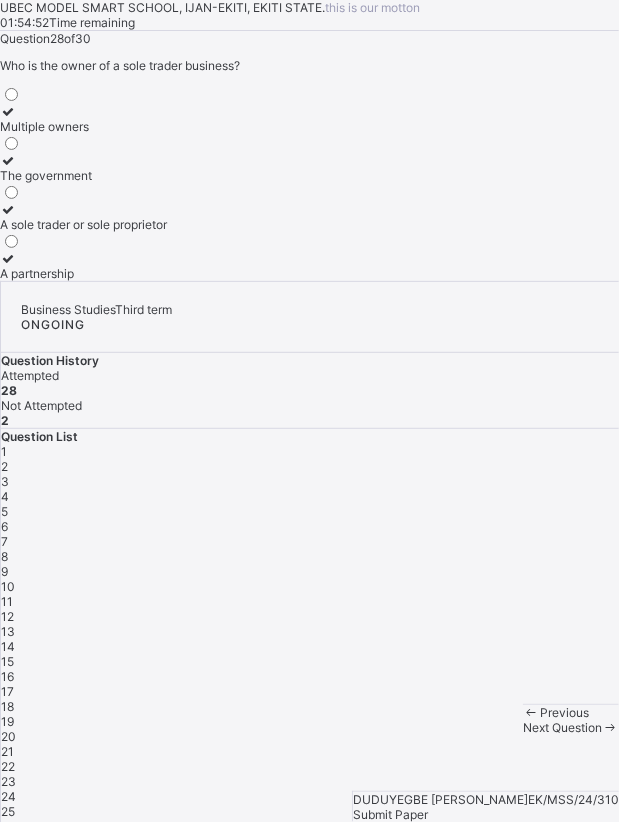 click on "Next Question" at bounding box center (562, 727) 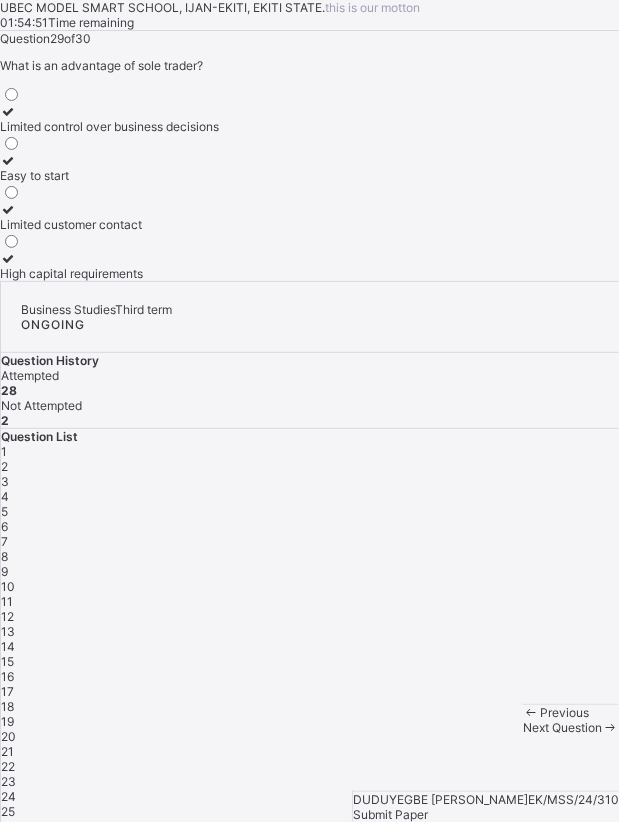click on "Limited control over business decisions" at bounding box center [109, 119] 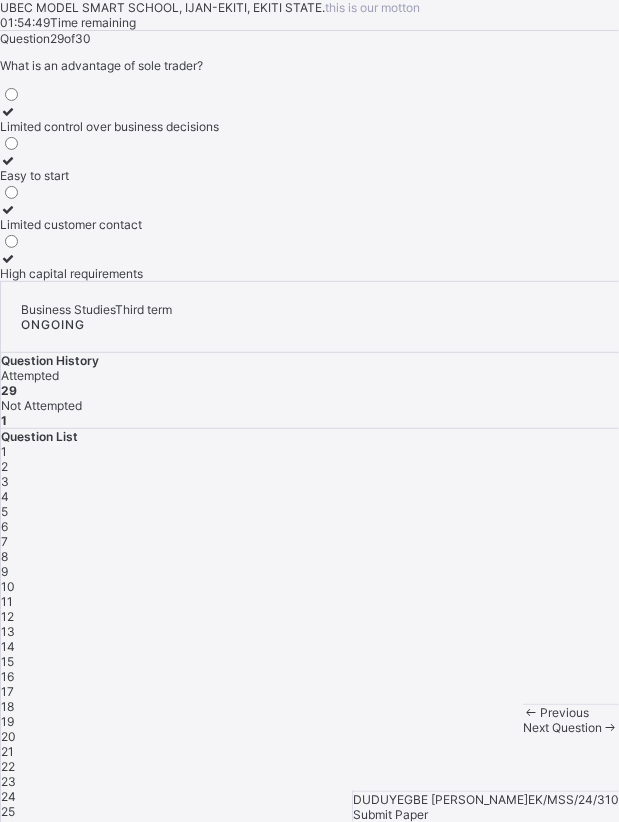 click on "Limited customer contact" at bounding box center (109, 224) 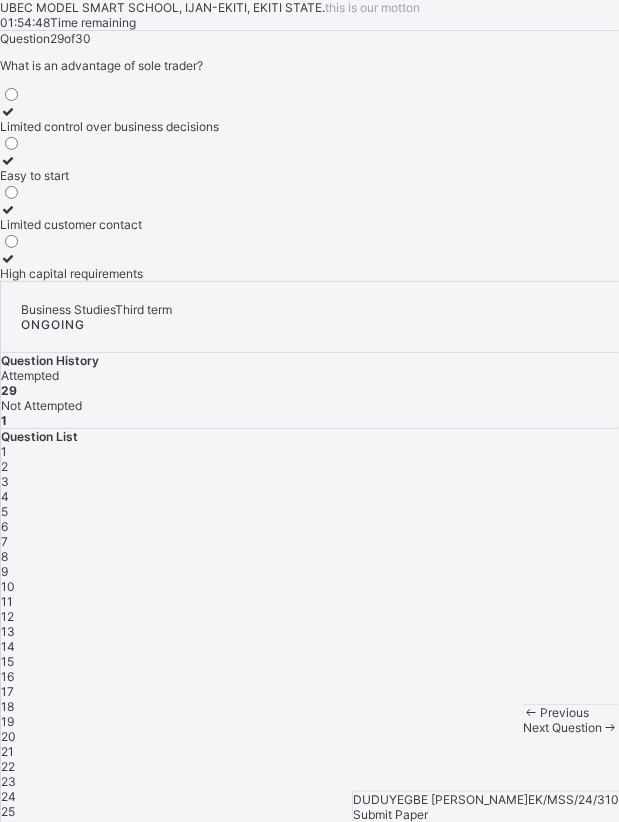 click on "Limited customer contact" at bounding box center [109, 217] 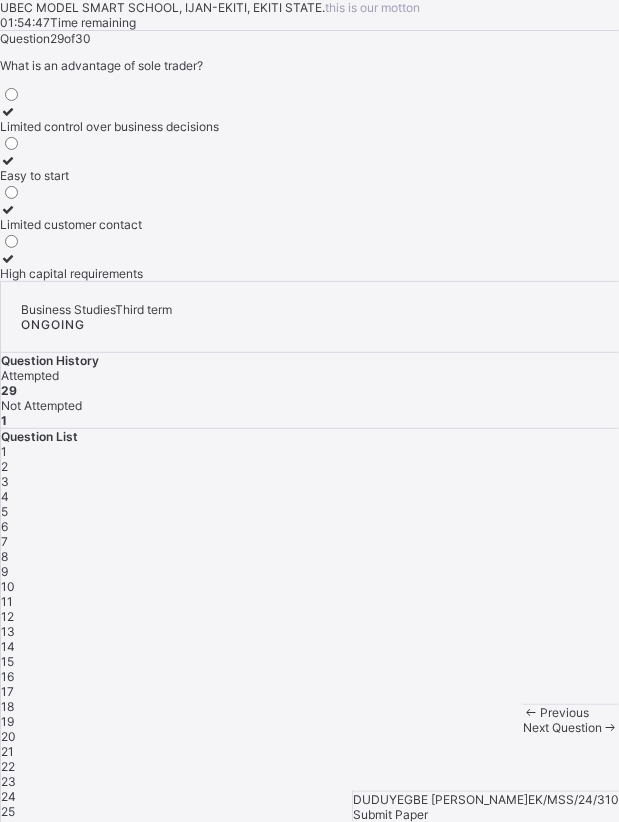 click on "Next Question" at bounding box center (571, 727) 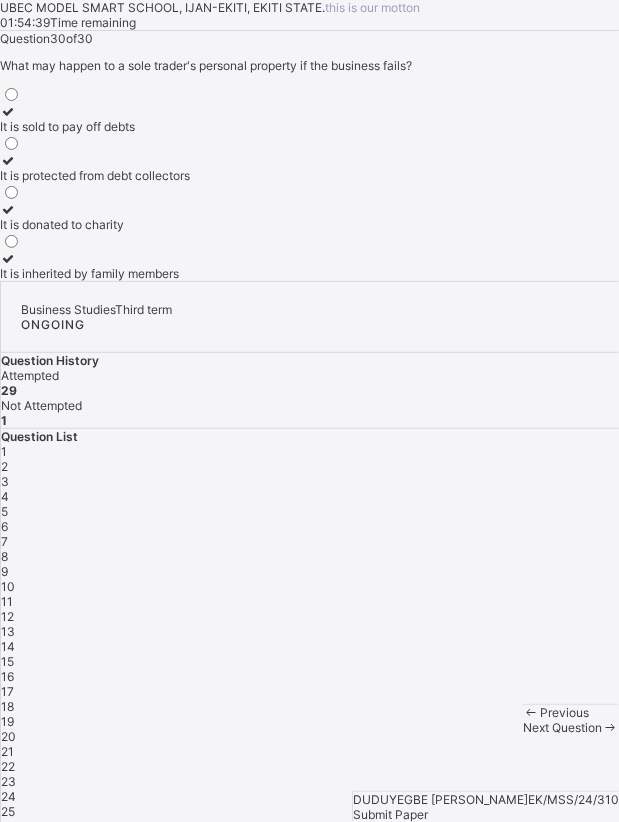 click on "It is sold to pay off debts" at bounding box center (95, 119) 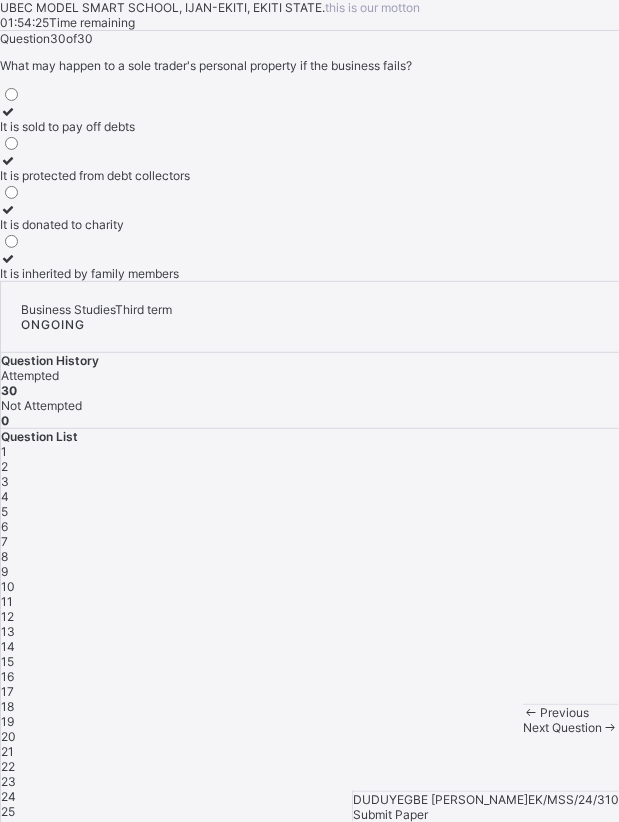click on "Submit Paper" at bounding box center [486, 814] 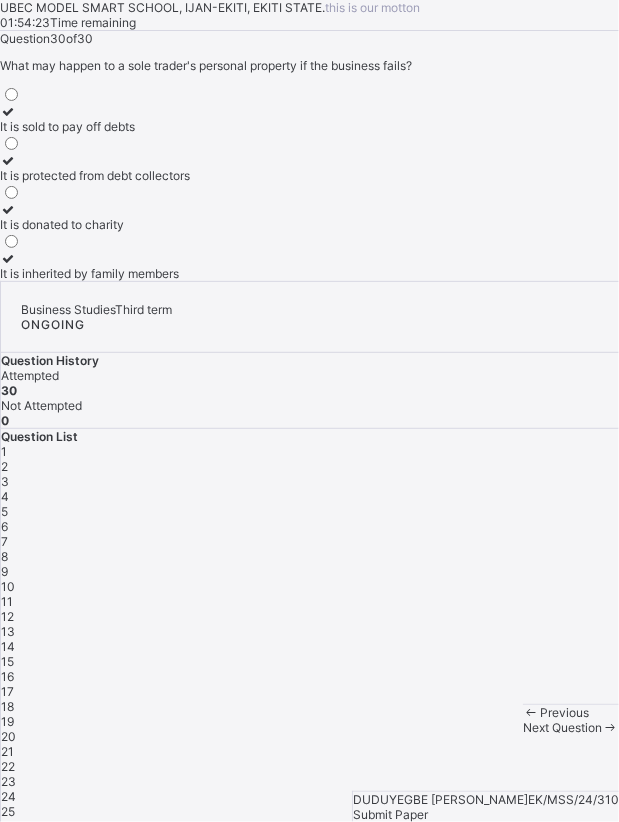 click on "Yes, Submit Paper" at bounding box center [50, 1085] 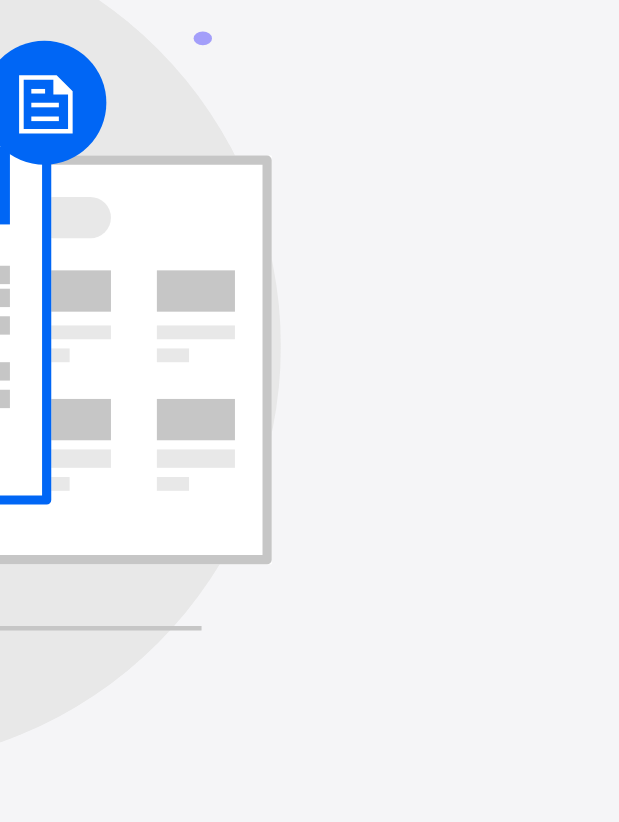 click on "UBEC MODEL SMART SCHOOL, IJAN-EKITI, EKITI STATE.   Smart Education, Brighter Future! DUDUYEGBE [PERSON_NAME] EK/MSS/24/310 Junior Secondary School One  ( JSS 1 )  Sign Out   General Instructions  Read carefully and pick the correct option" at bounding box center (309, 69) 